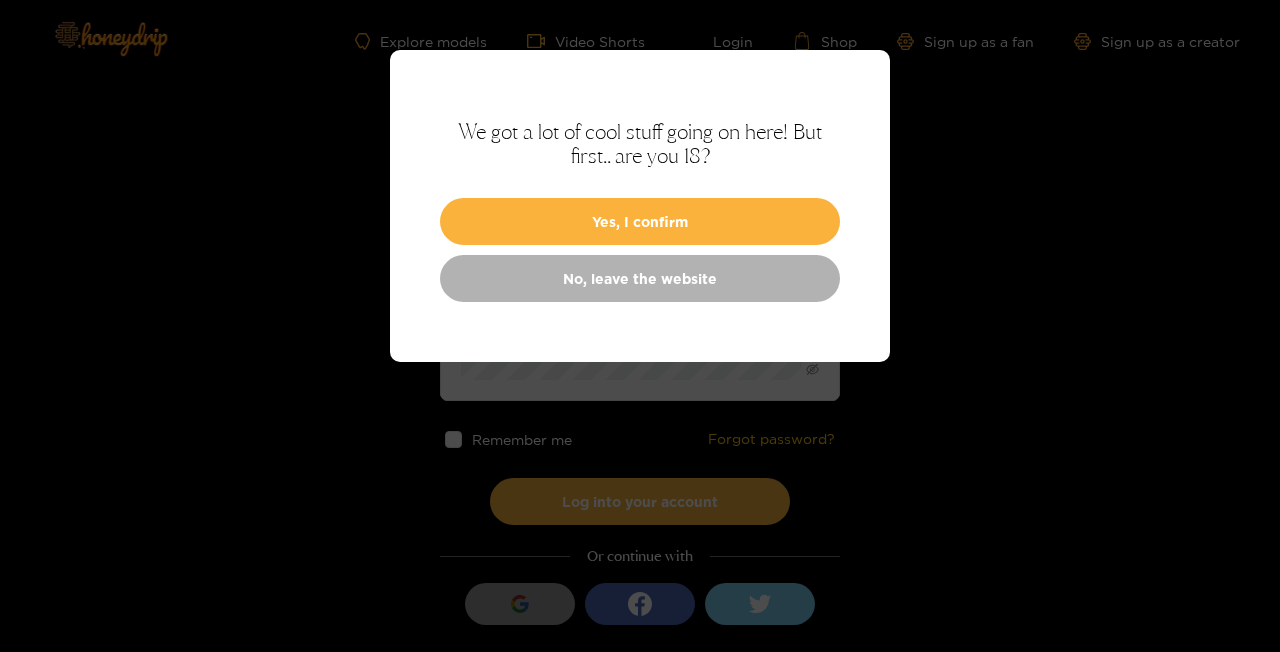 scroll, scrollTop: 0, scrollLeft: 0, axis: both 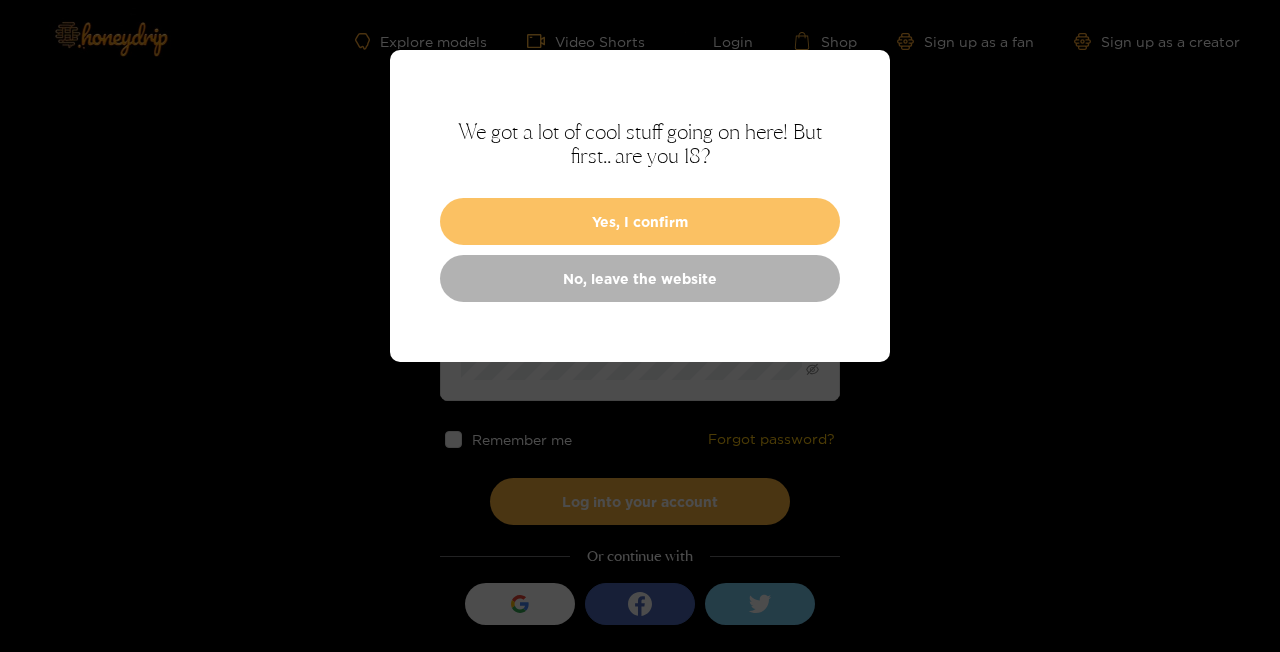 click on "Yes, I confirm" at bounding box center (640, 221) 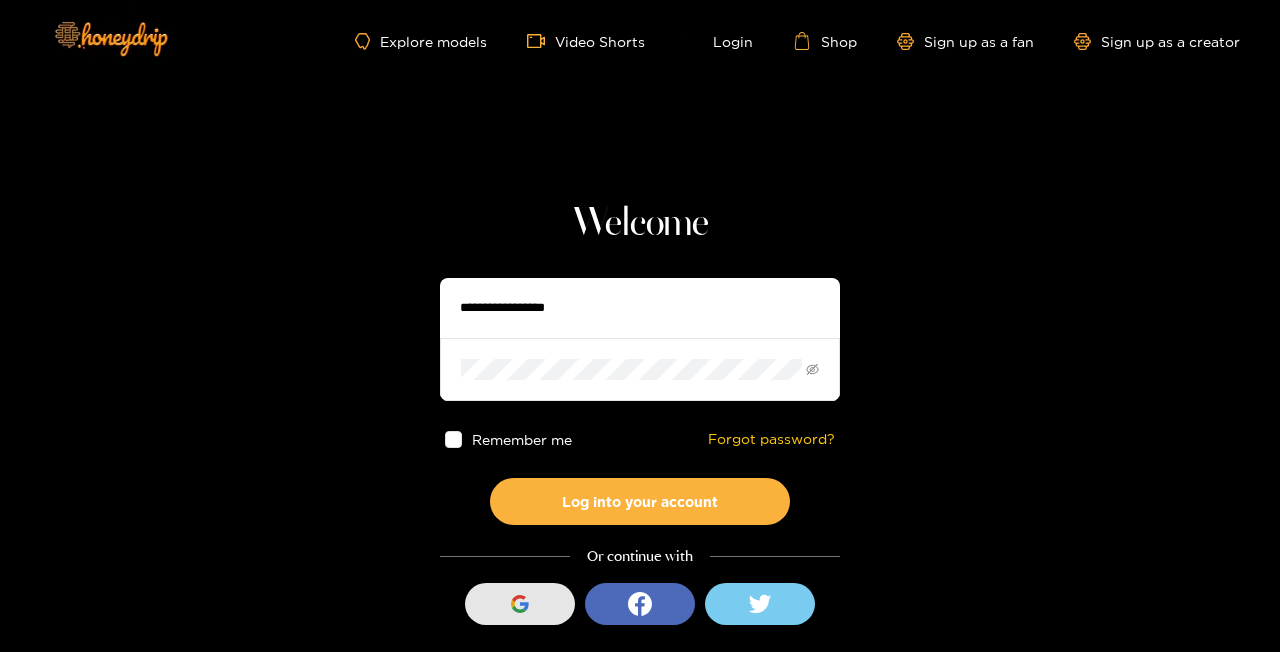 click 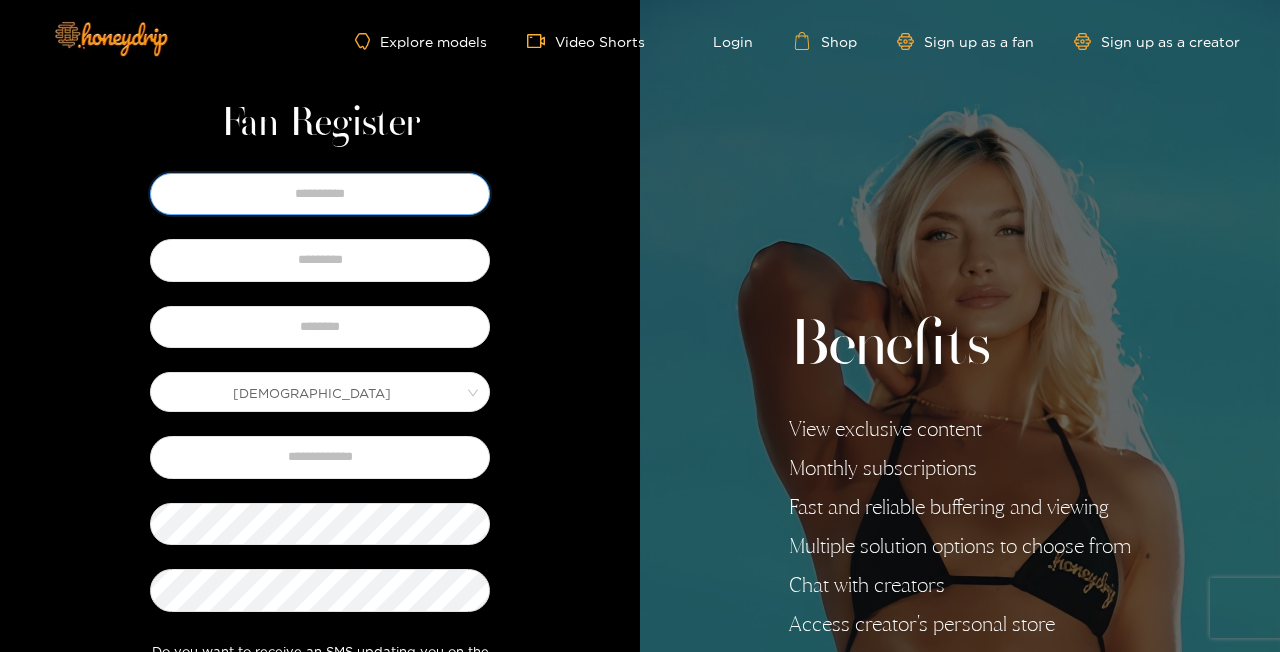 click at bounding box center (320, 194) 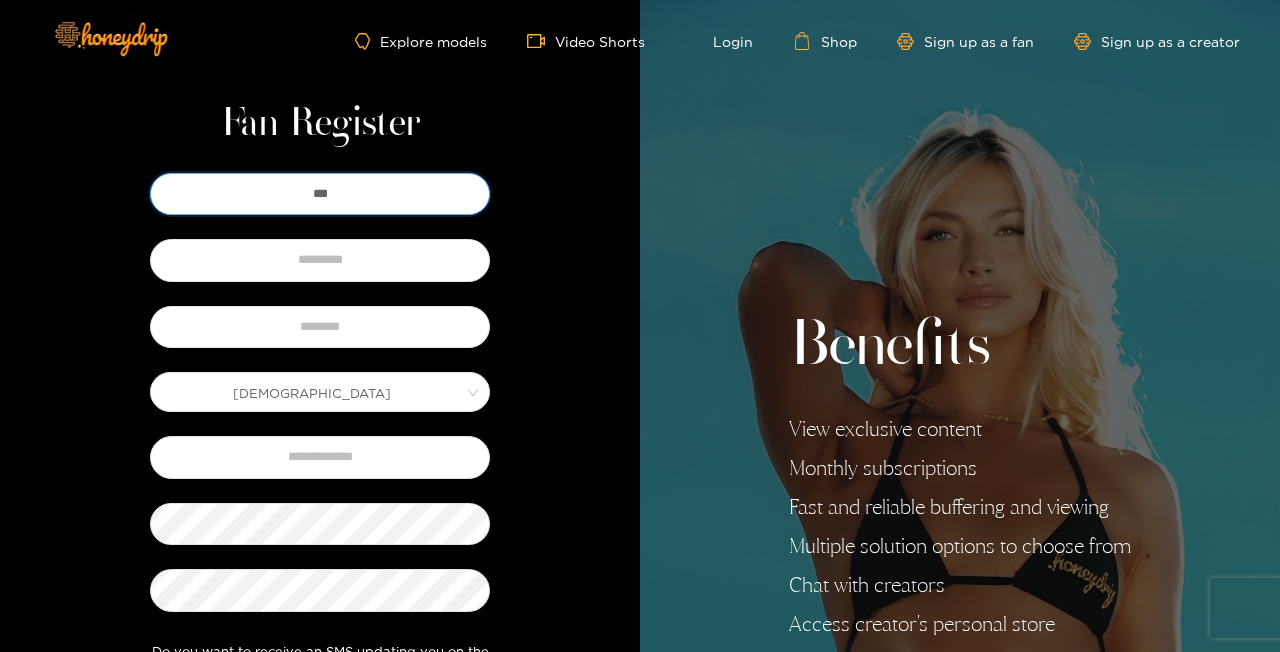 type on "***" 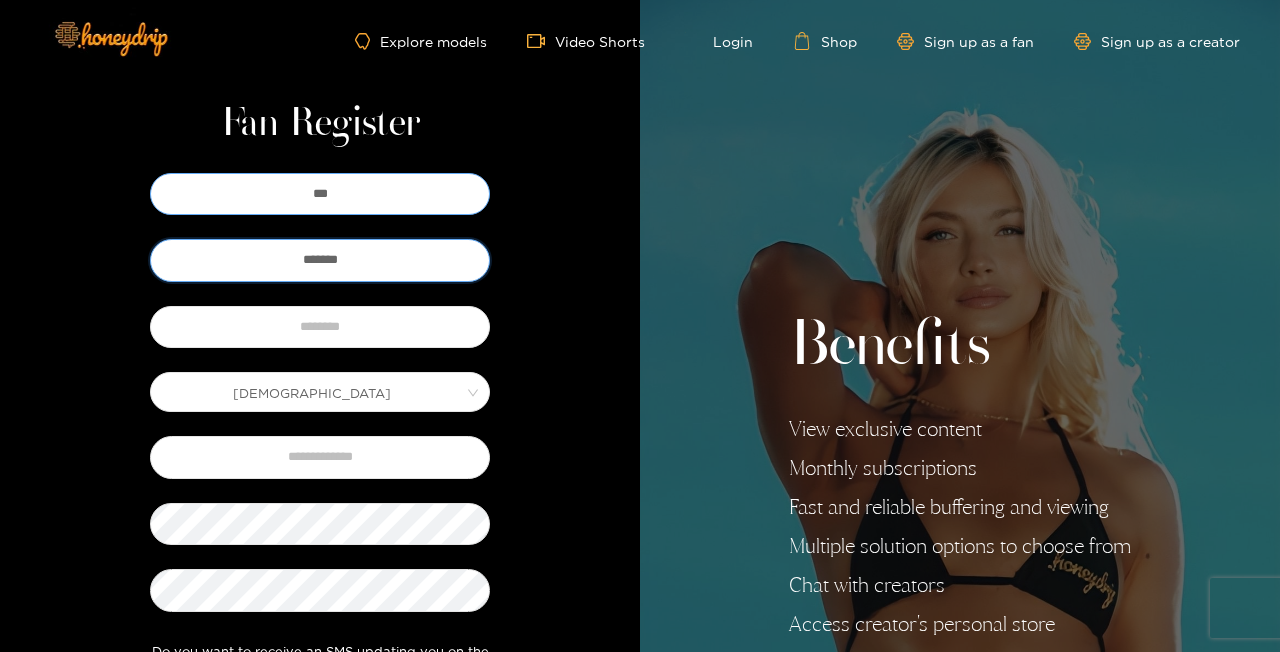 type on "*******" 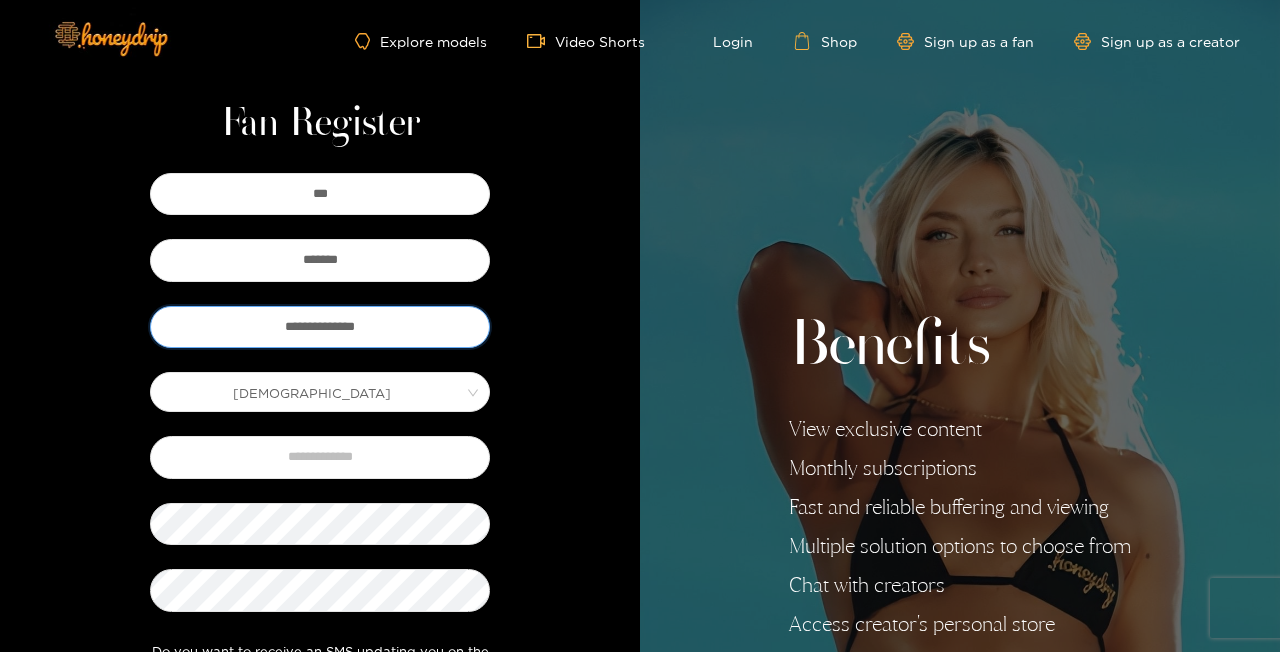 type on "**********" 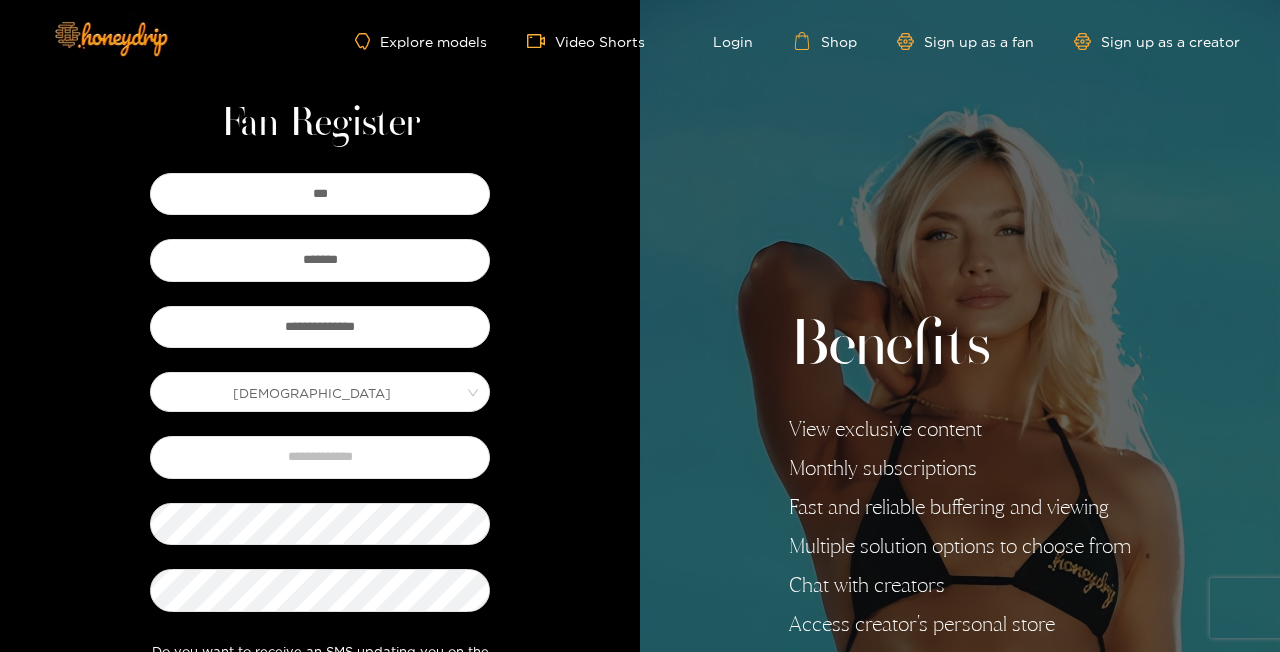 click on "**********" at bounding box center [320, 526] 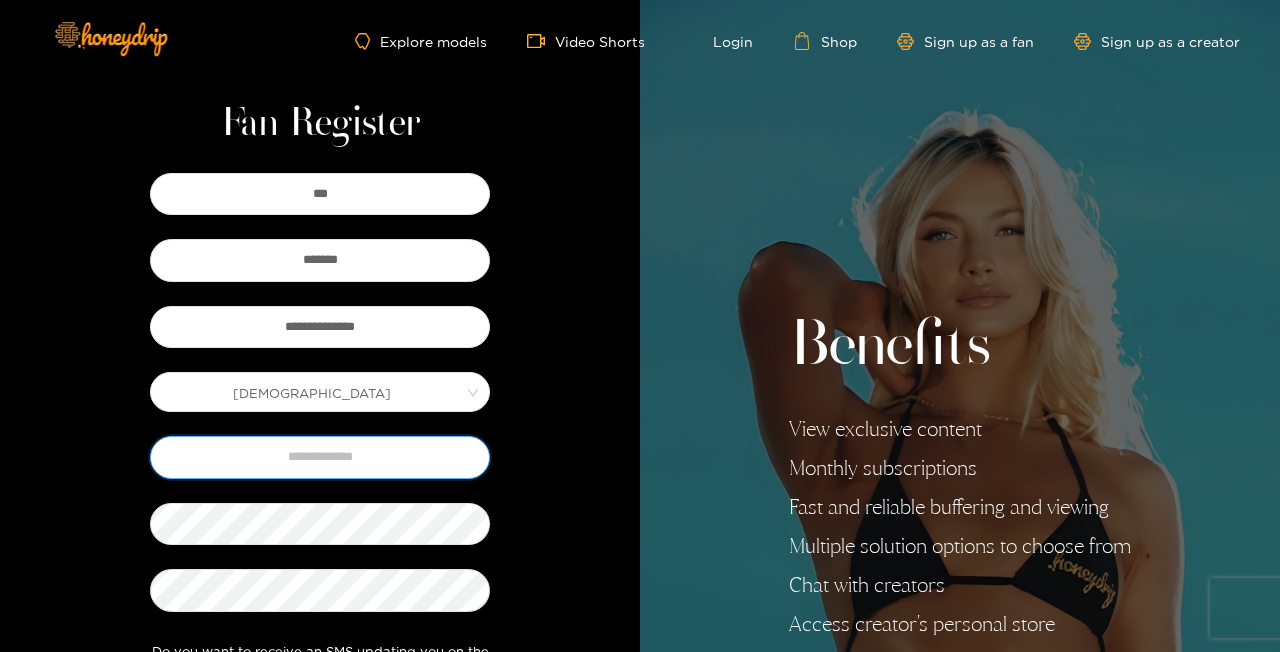 click at bounding box center [320, 457] 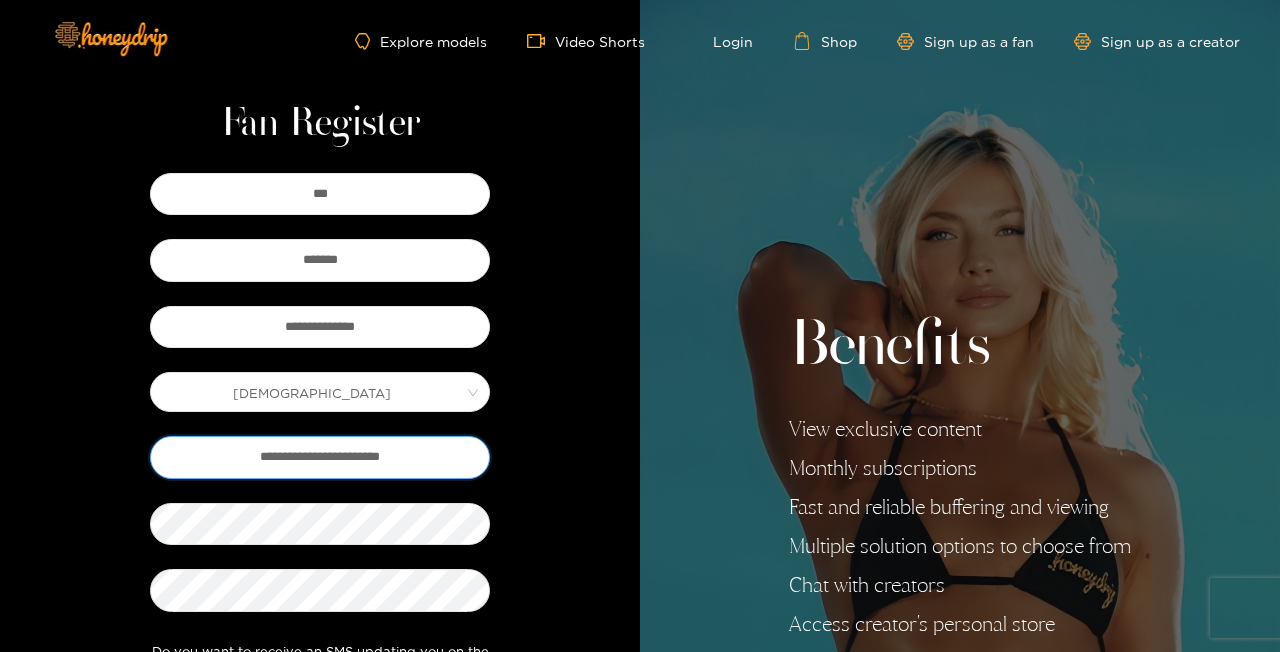 type on "**********" 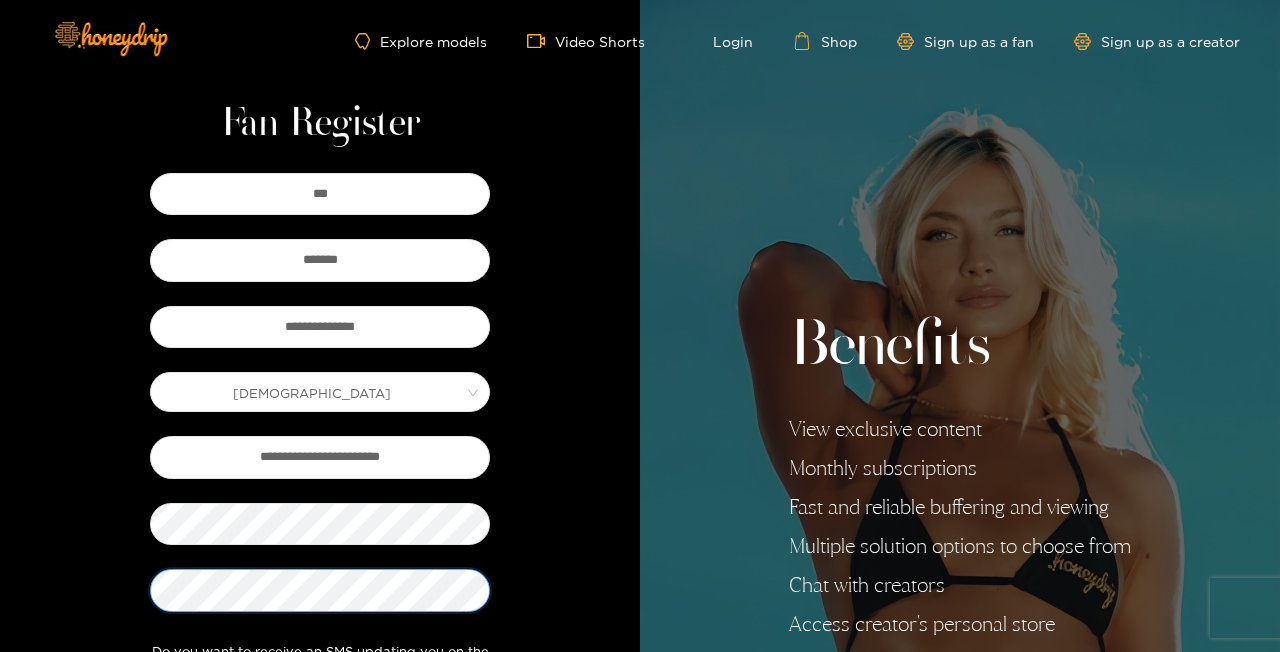 scroll, scrollTop: 342, scrollLeft: 0, axis: vertical 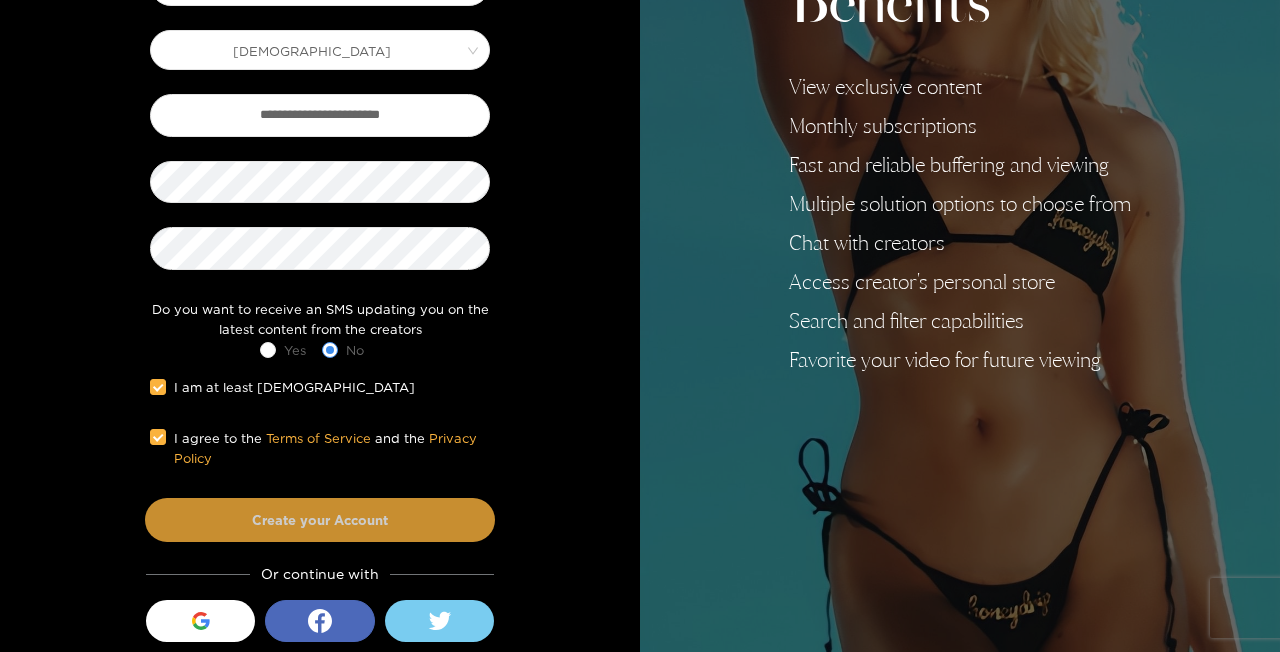 click on "Create your Account" at bounding box center [320, 520] 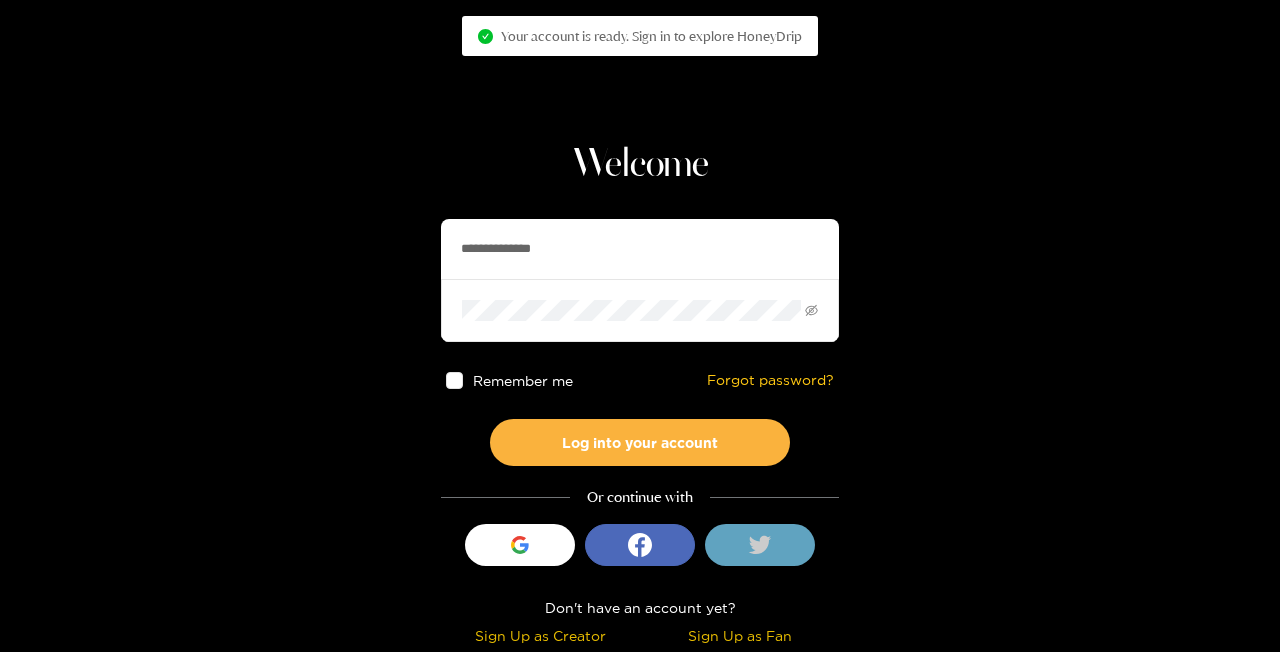 scroll, scrollTop: 59, scrollLeft: 0, axis: vertical 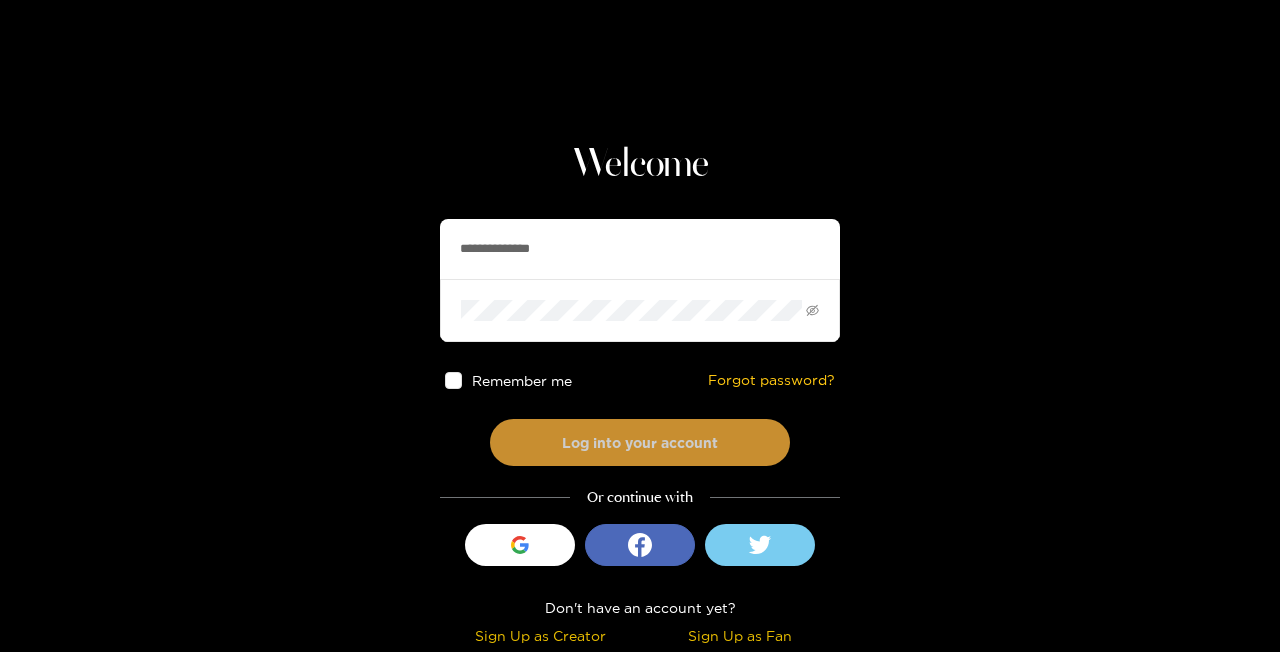 click on "Log into your account" at bounding box center (640, 442) 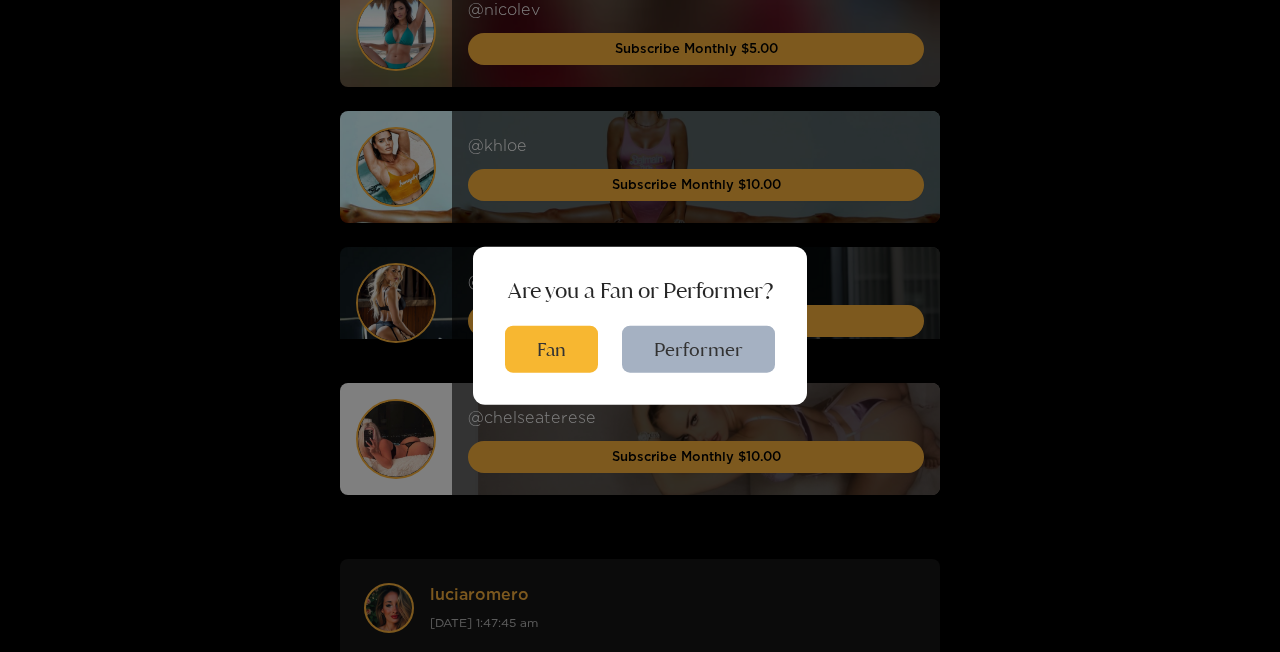 scroll, scrollTop: 342, scrollLeft: 0, axis: vertical 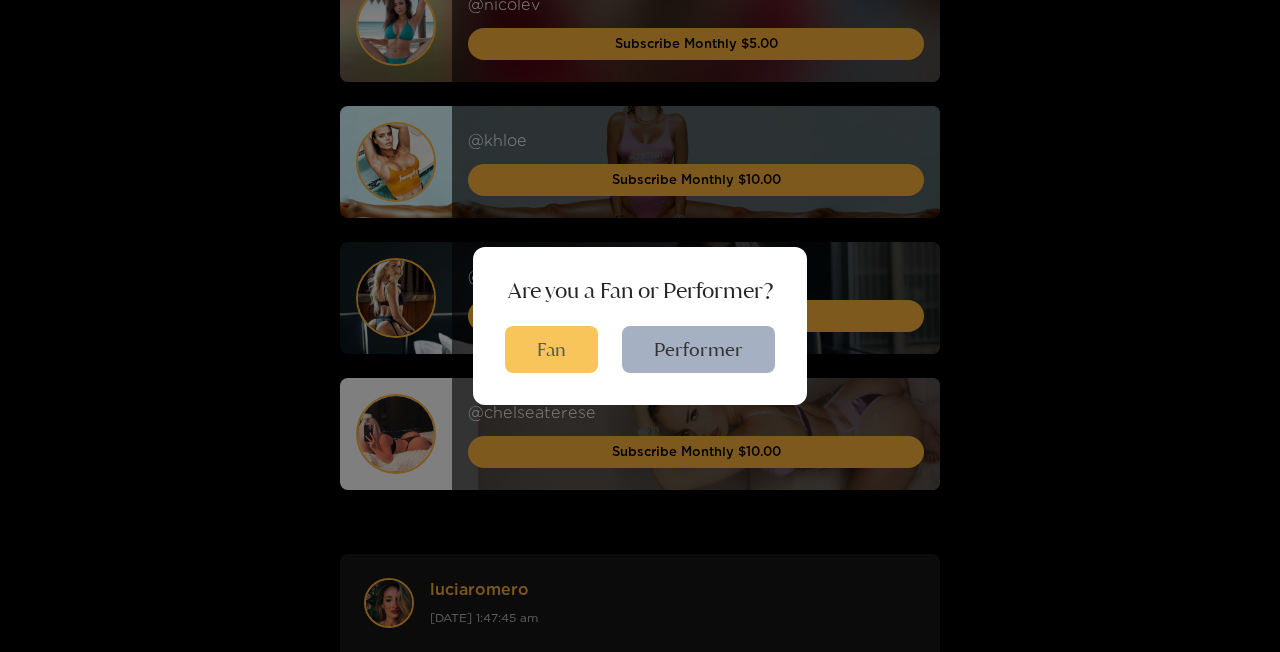 click on "Fan" at bounding box center [551, 349] 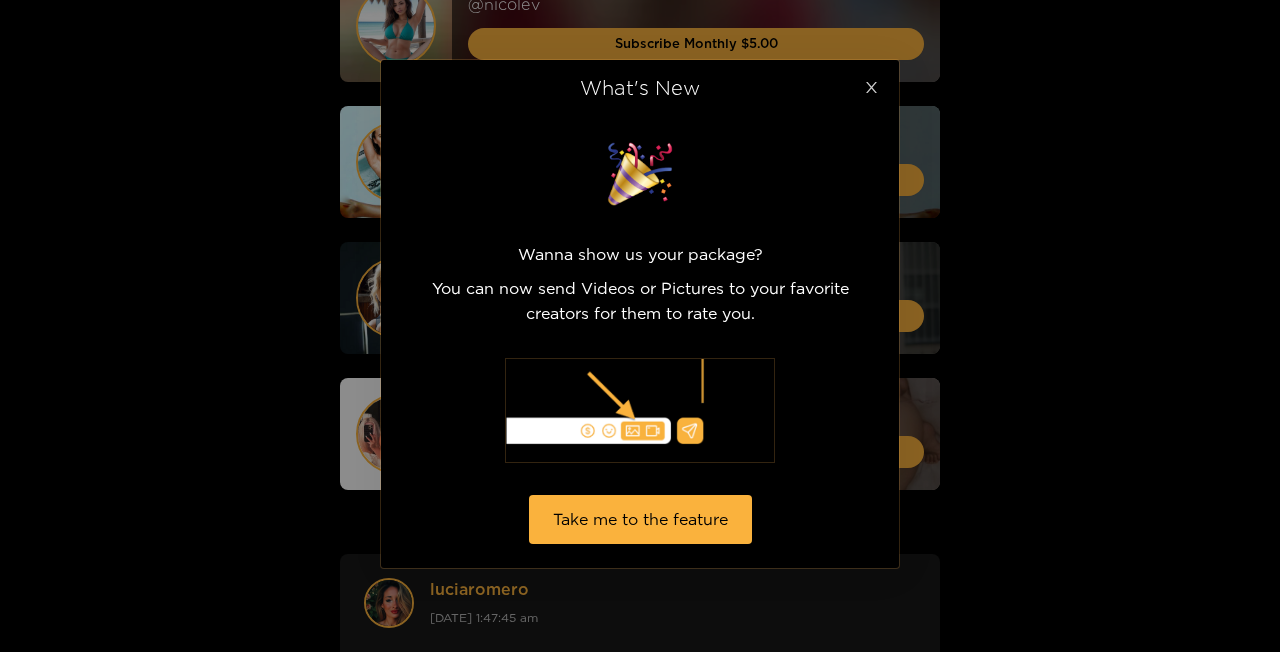 click 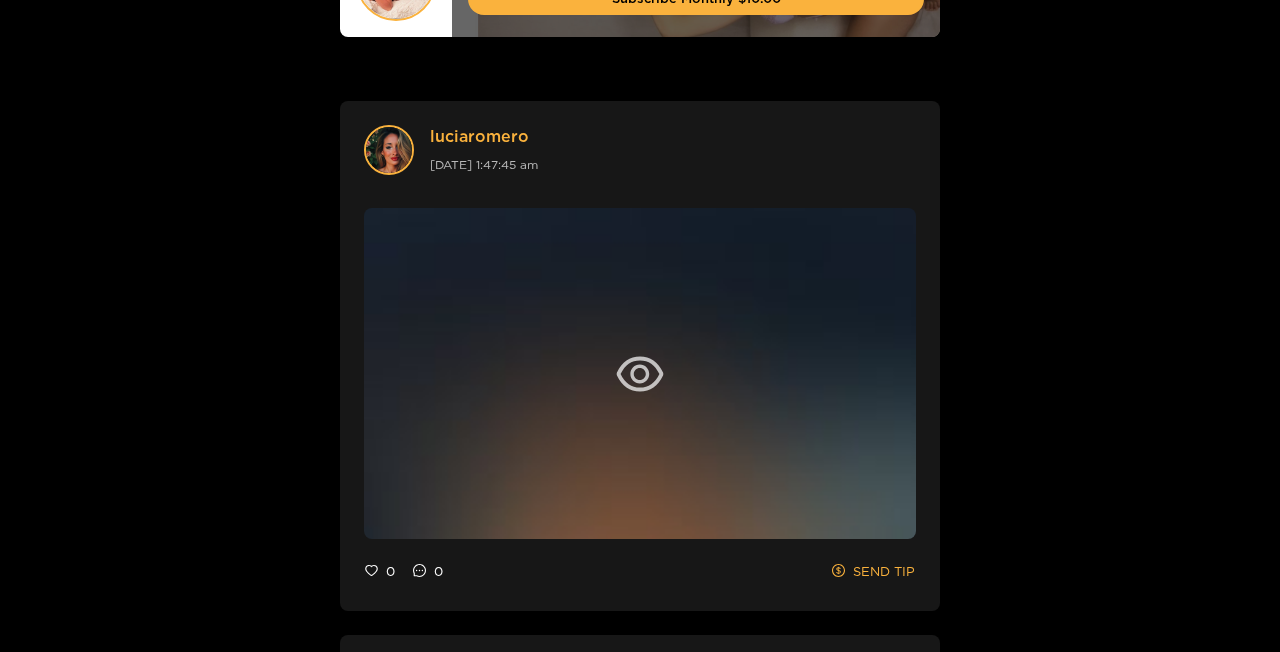 scroll, scrollTop: 798, scrollLeft: 0, axis: vertical 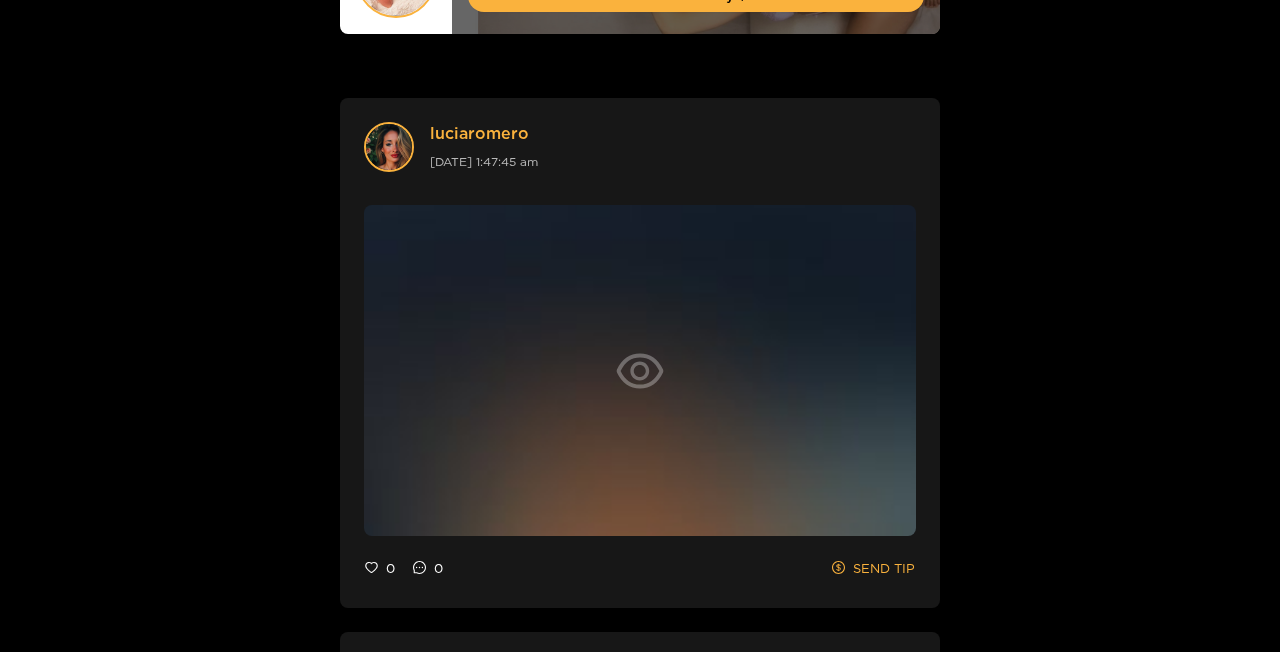 click 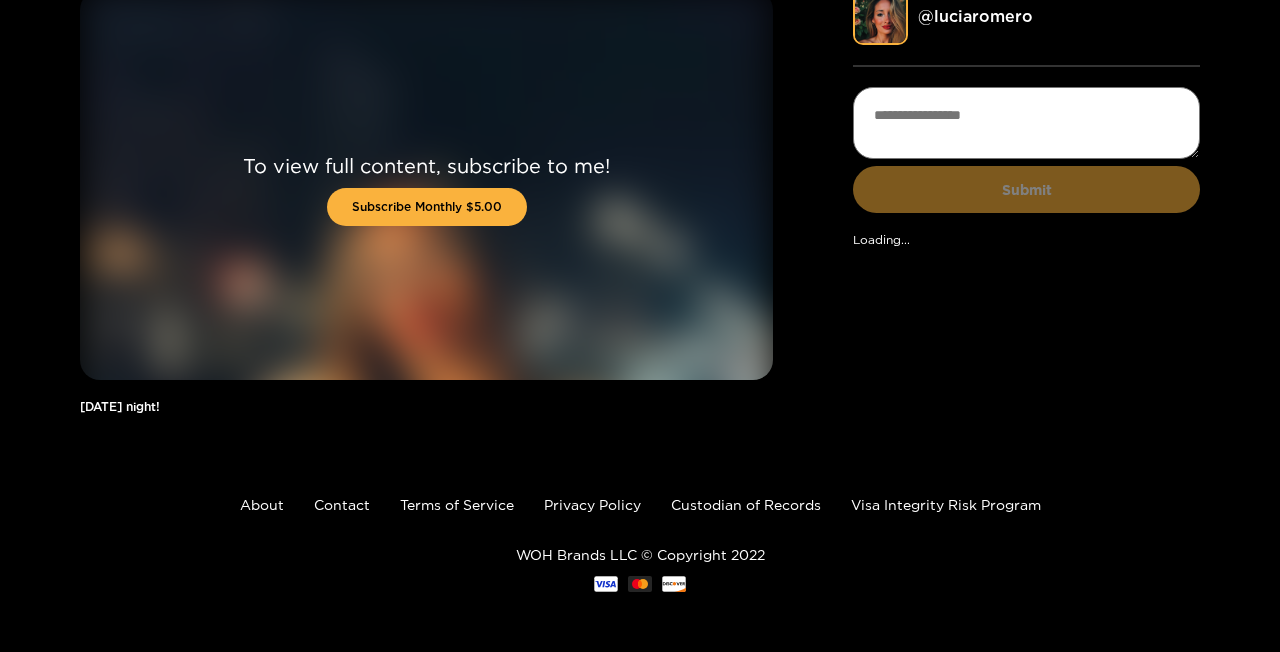 scroll, scrollTop: 92, scrollLeft: 0, axis: vertical 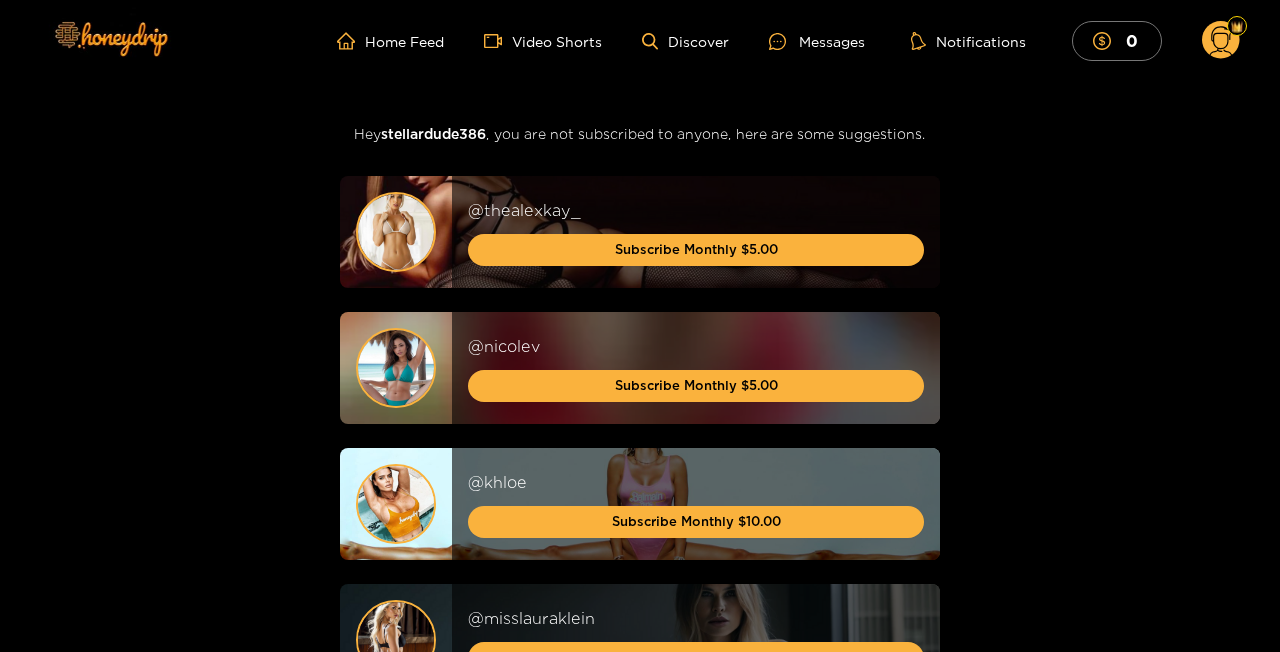 click on "Home Feed Video Shorts Discover Messages  Notifications 0" at bounding box center (788, 41) 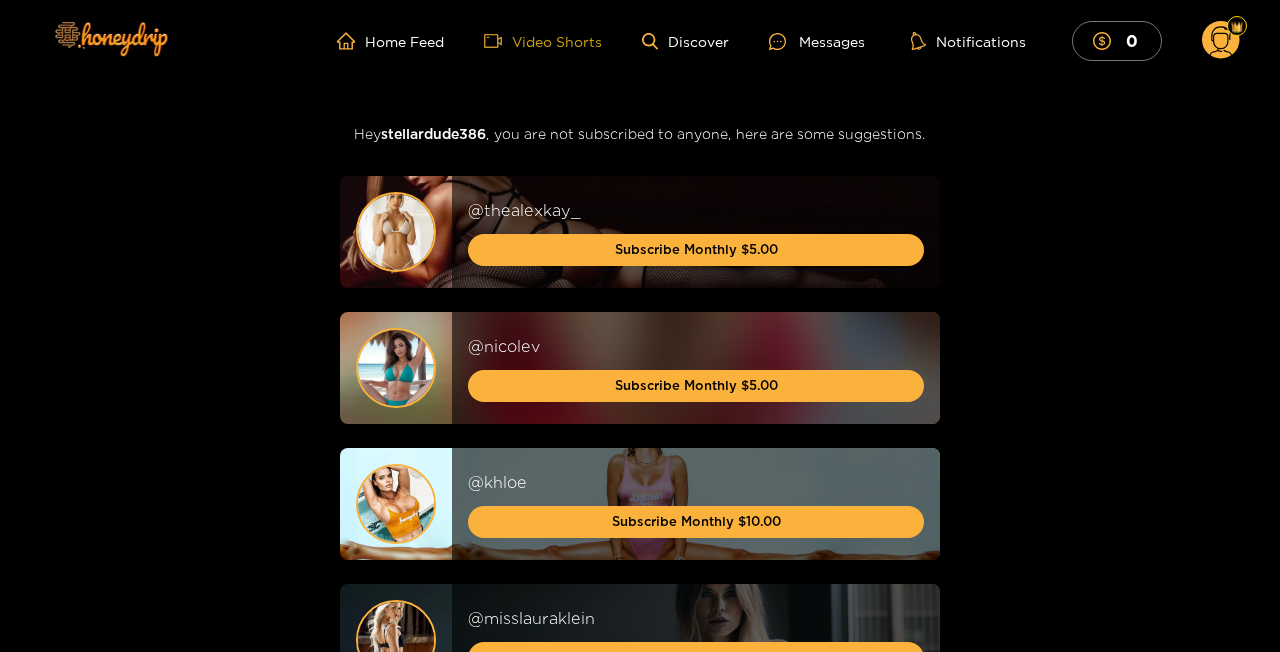 click on "Video Shorts" at bounding box center (543, 41) 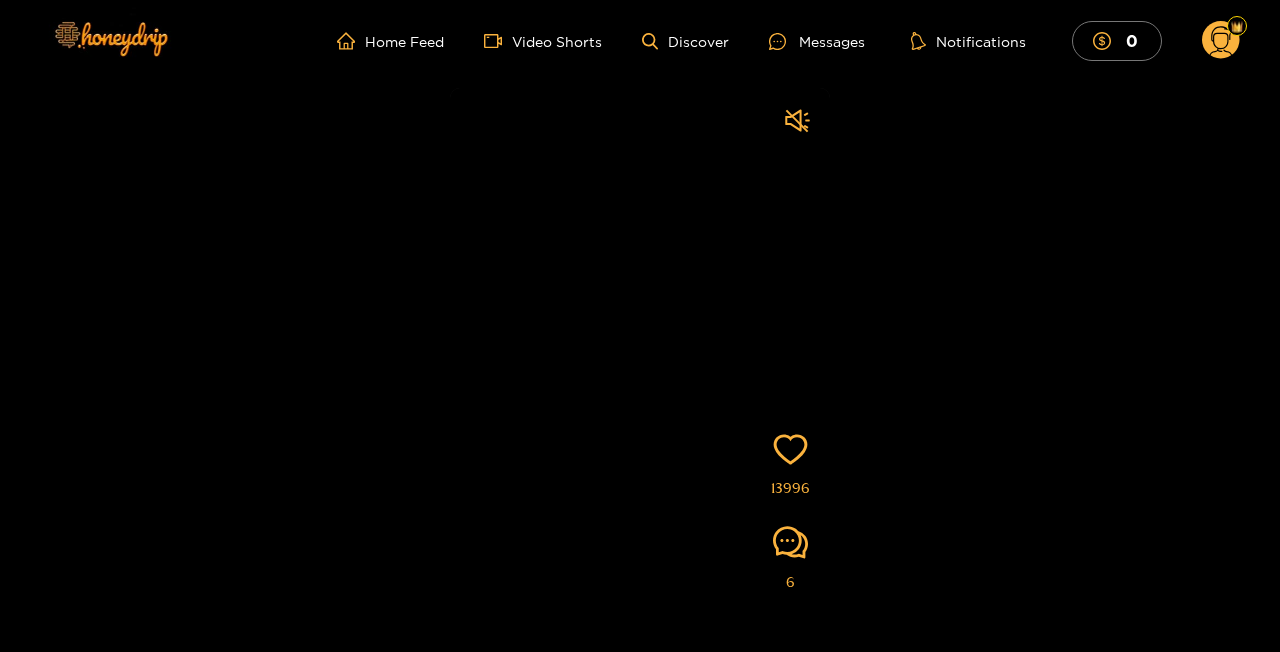scroll, scrollTop: 0, scrollLeft: 0, axis: both 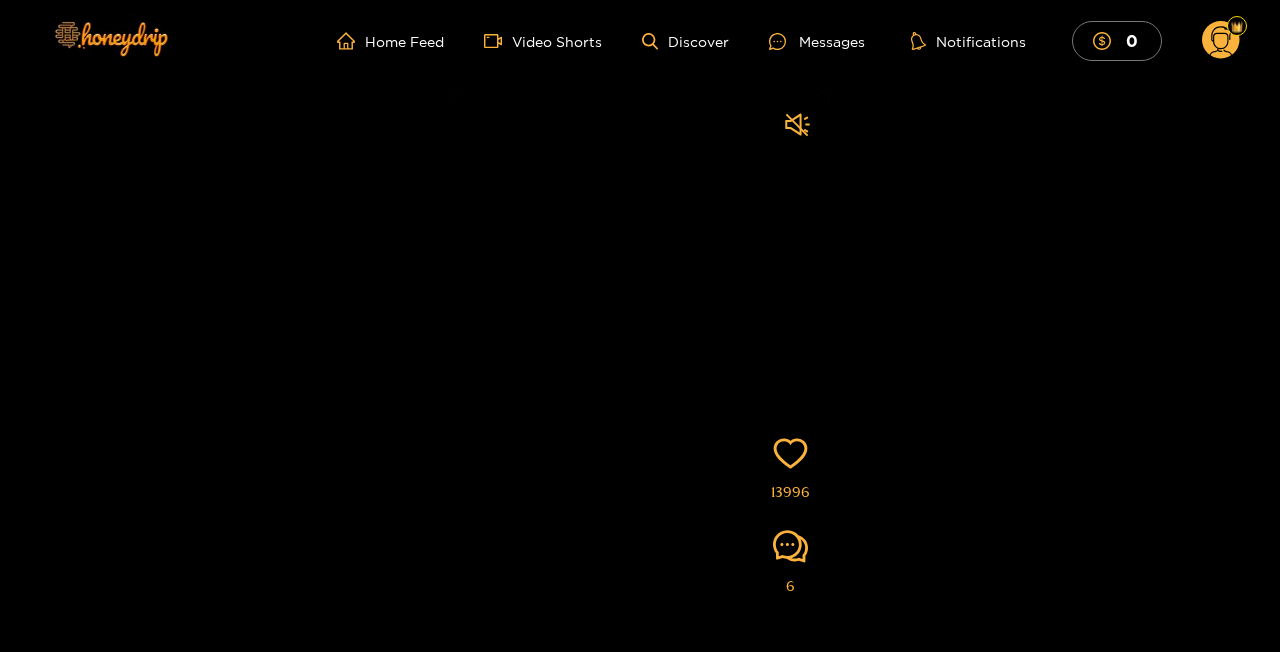 click on "Home Feed Video Shorts Discover Messages  Notifications 0" at bounding box center [788, 41] 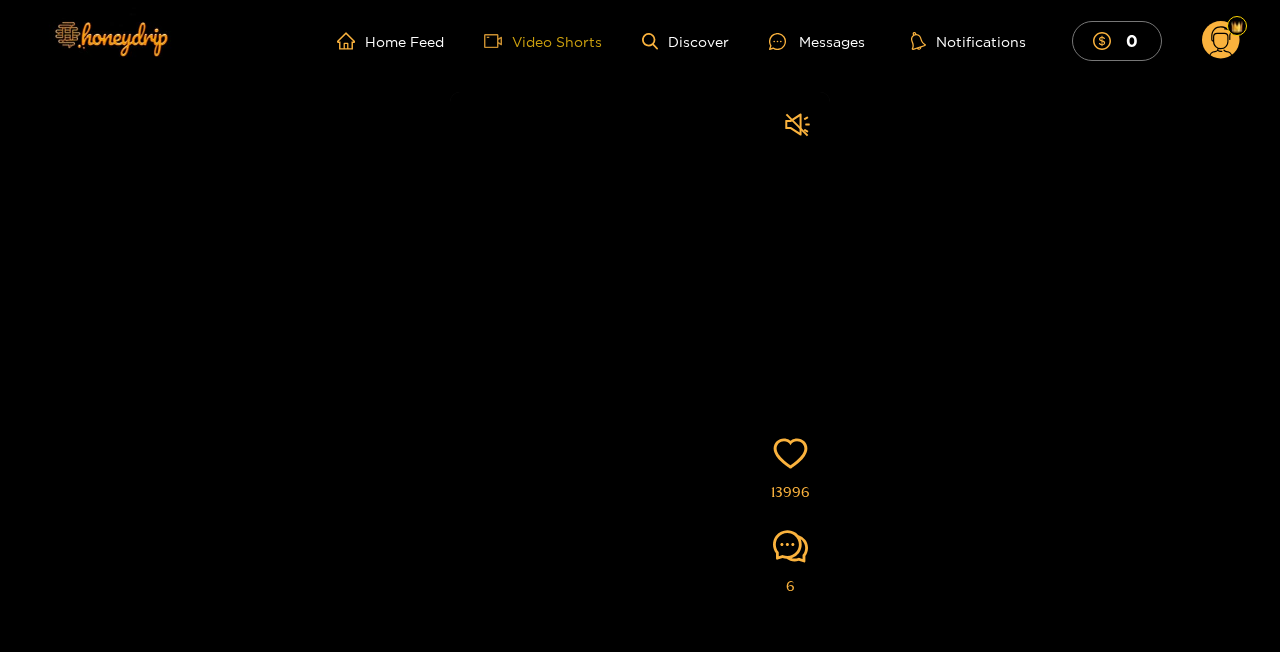 click on "Video Shorts" at bounding box center [543, 41] 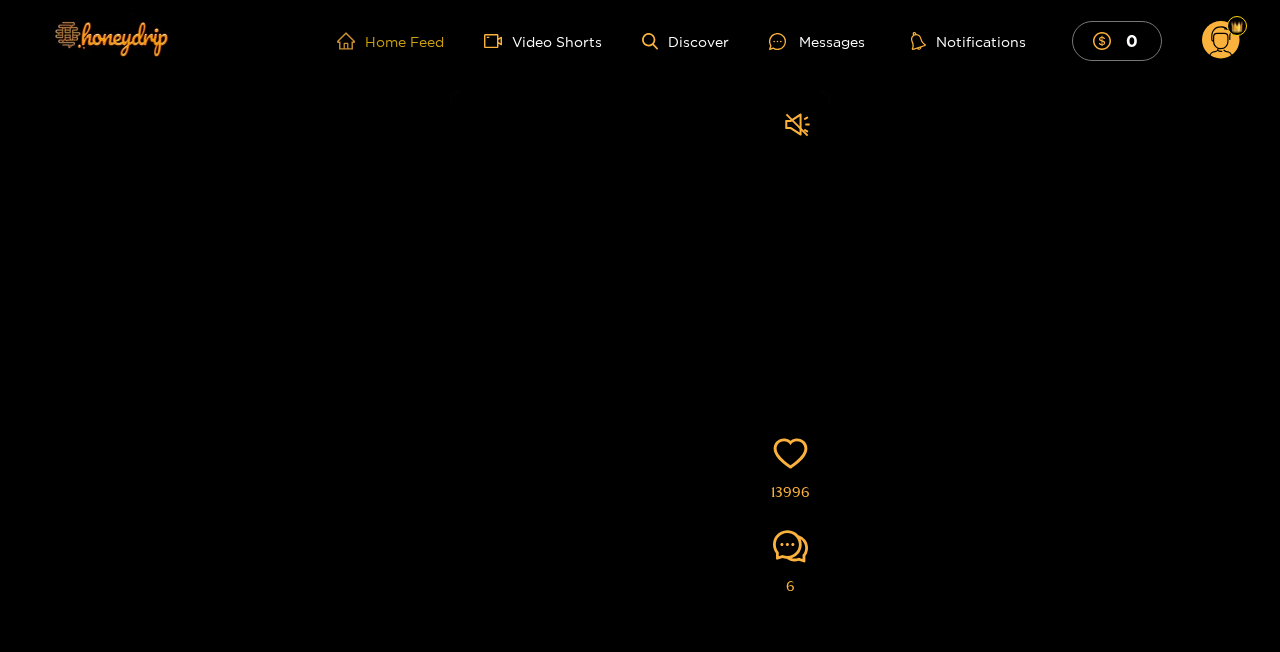 click on "Home Feed" at bounding box center [390, 41] 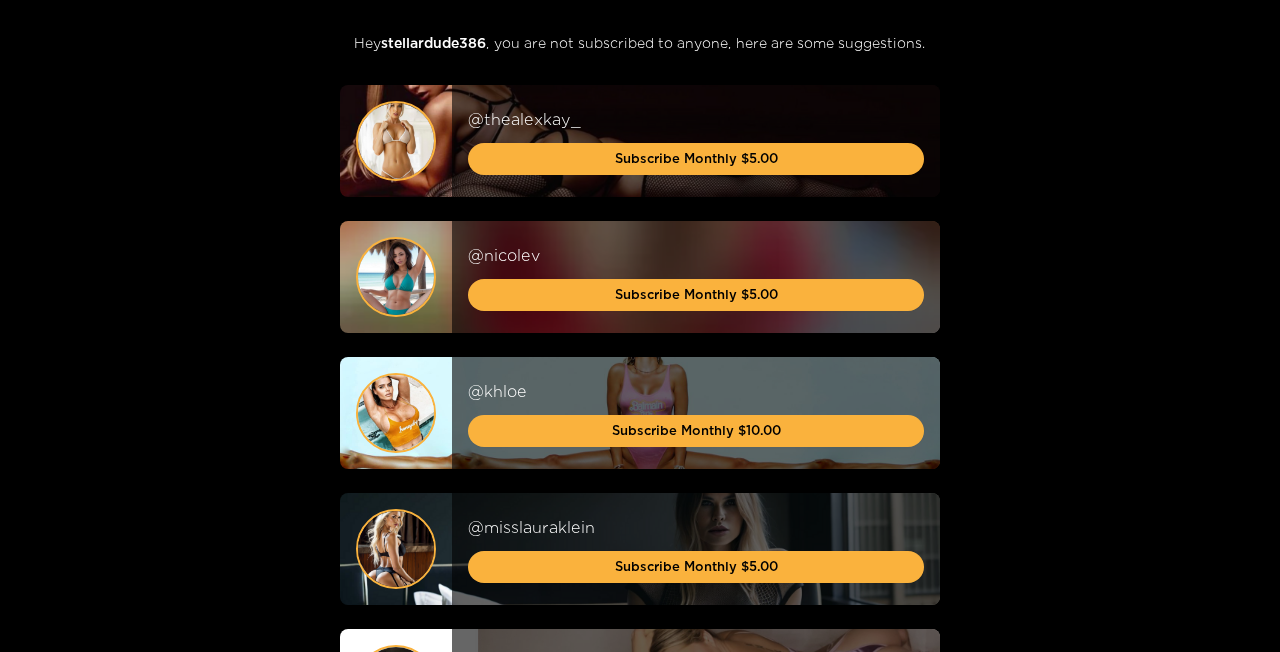 scroll, scrollTop: 0, scrollLeft: 0, axis: both 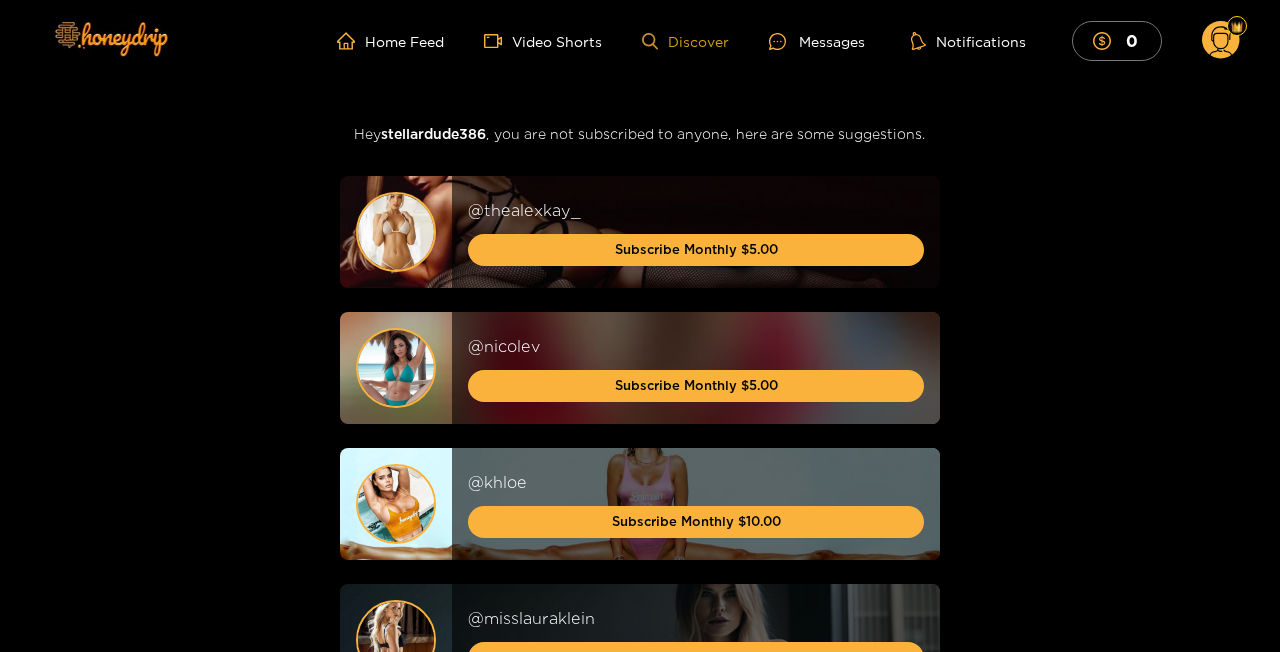 click on "Discover" at bounding box center (685, 41) 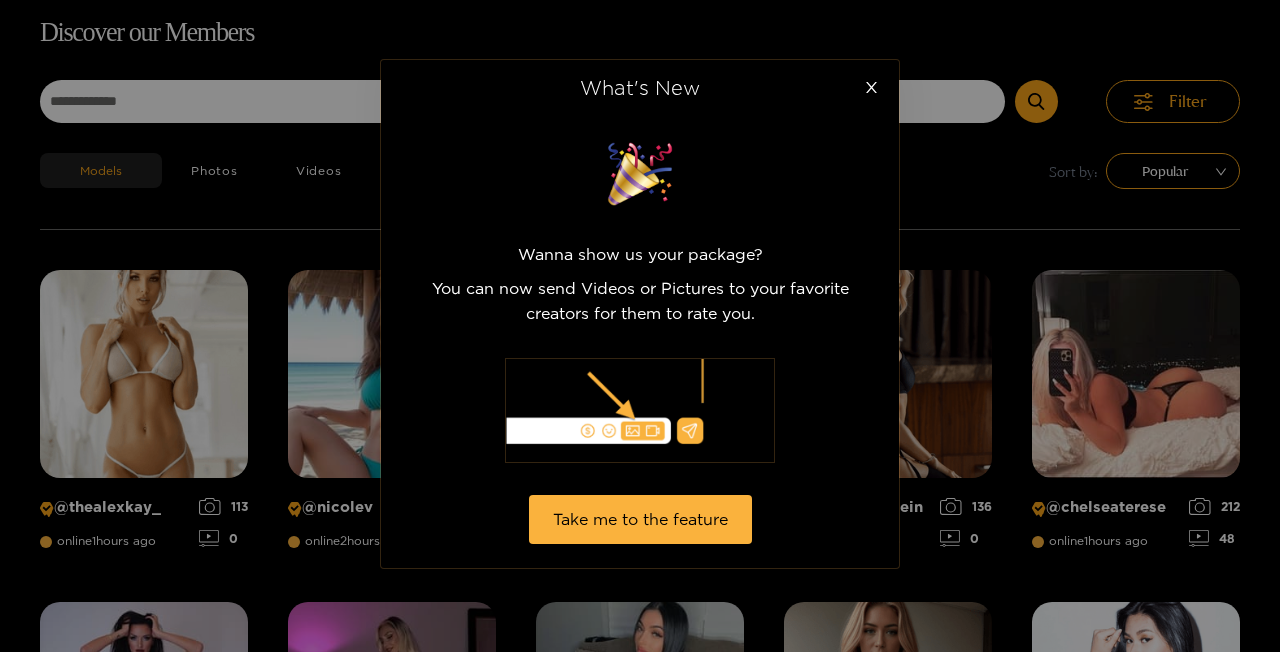 scroll, scrollTop: 128, scrollLeft: 0, axis: vertical 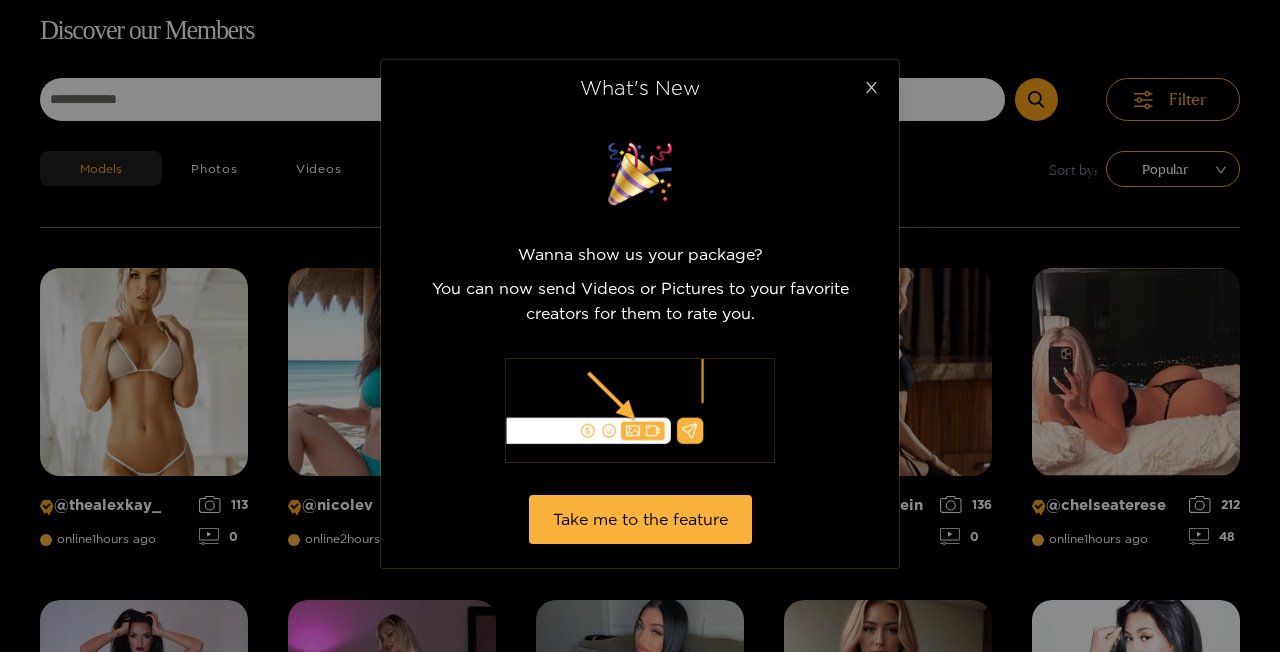 click 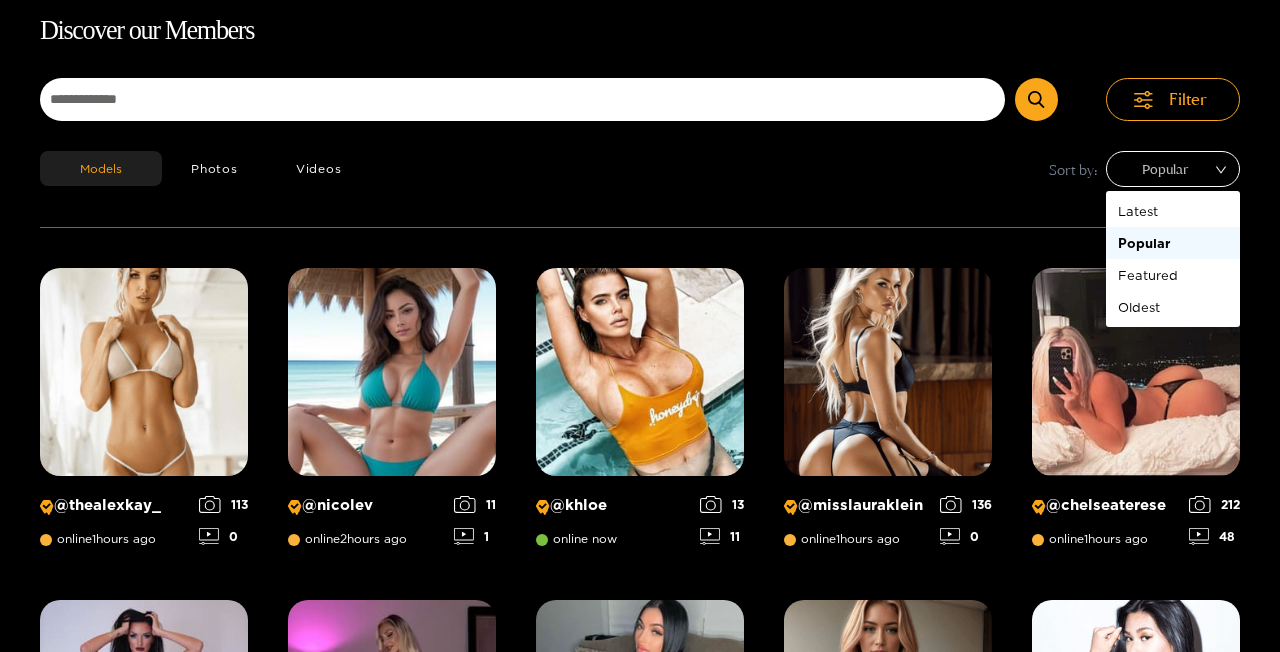 click on "Popular" at bounding box center [1173, 169] 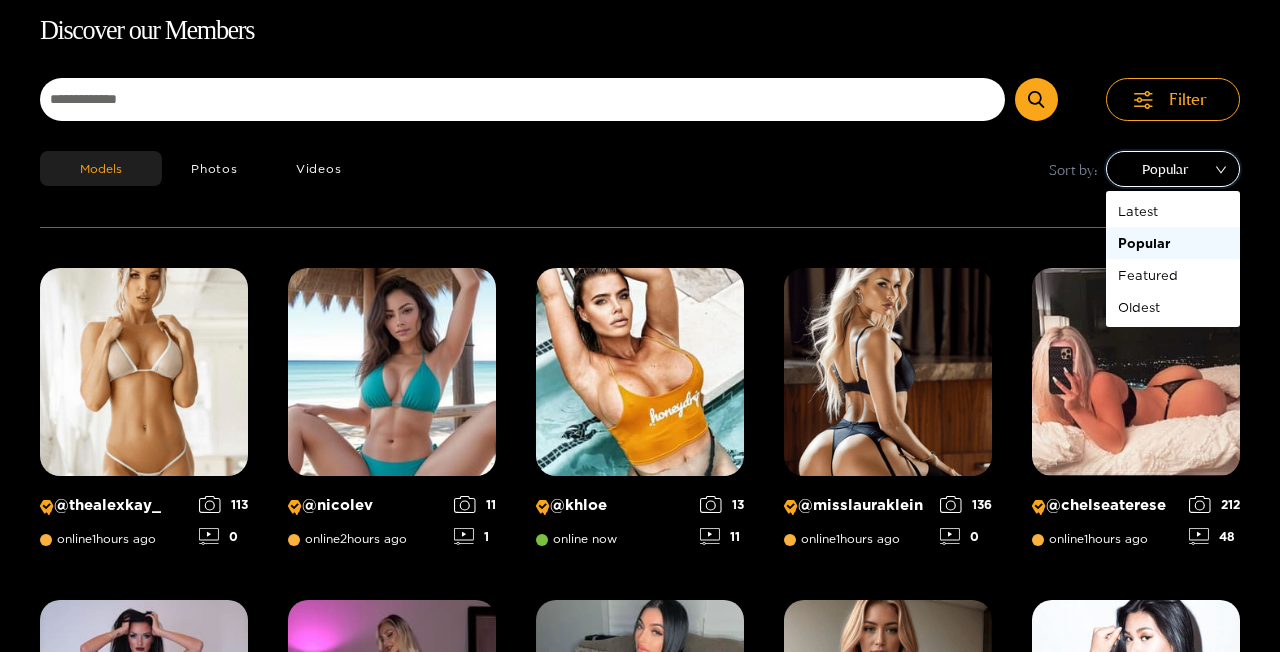 click on "Popular" at bounding box center [1173, 169] 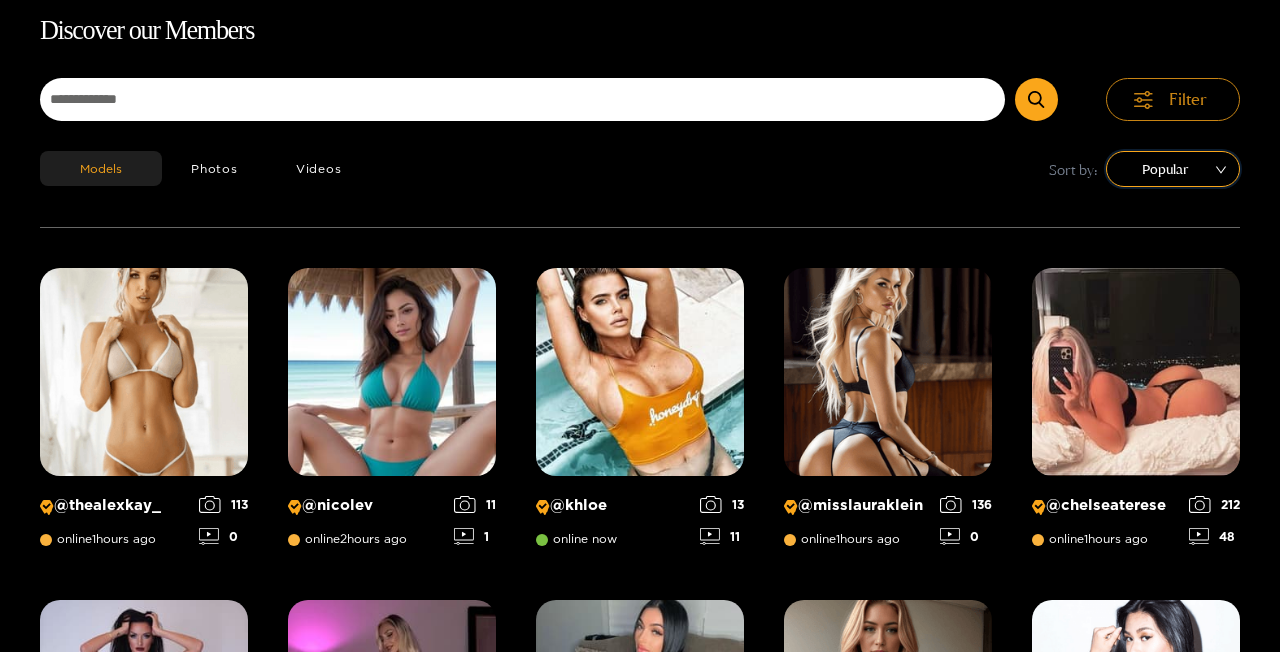 click on "Filter" at bounding box center [1188, 99] 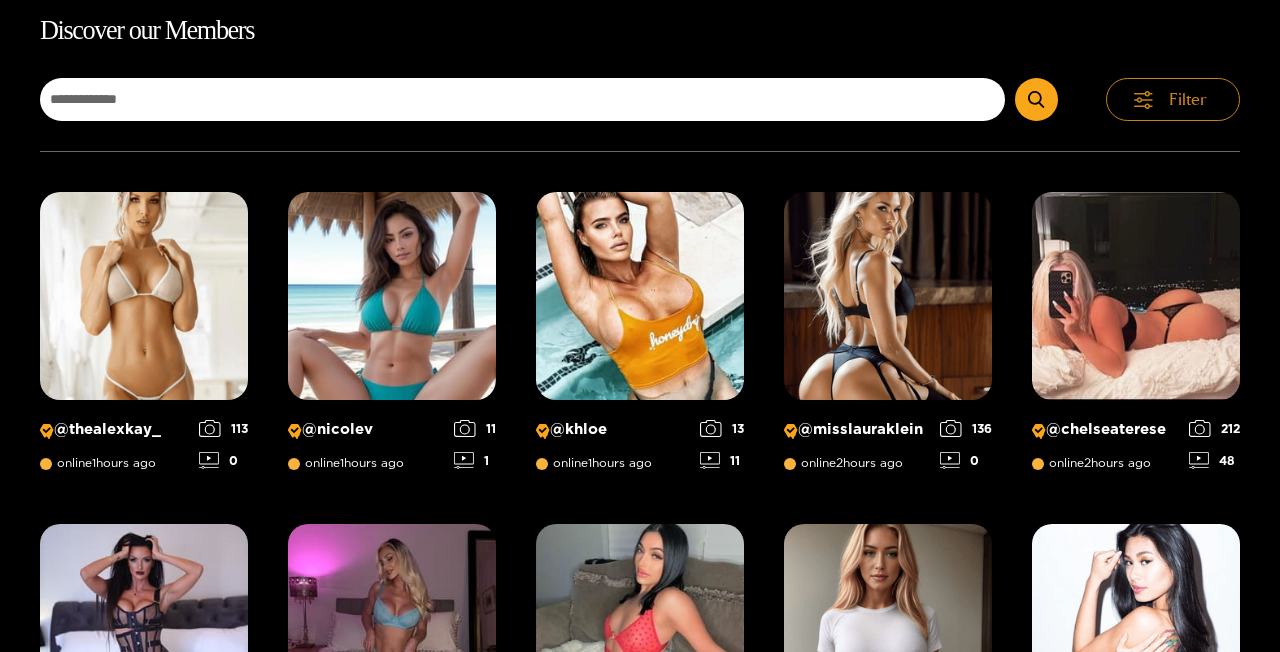 click on "Filter" at bounding box center [1188, 99] 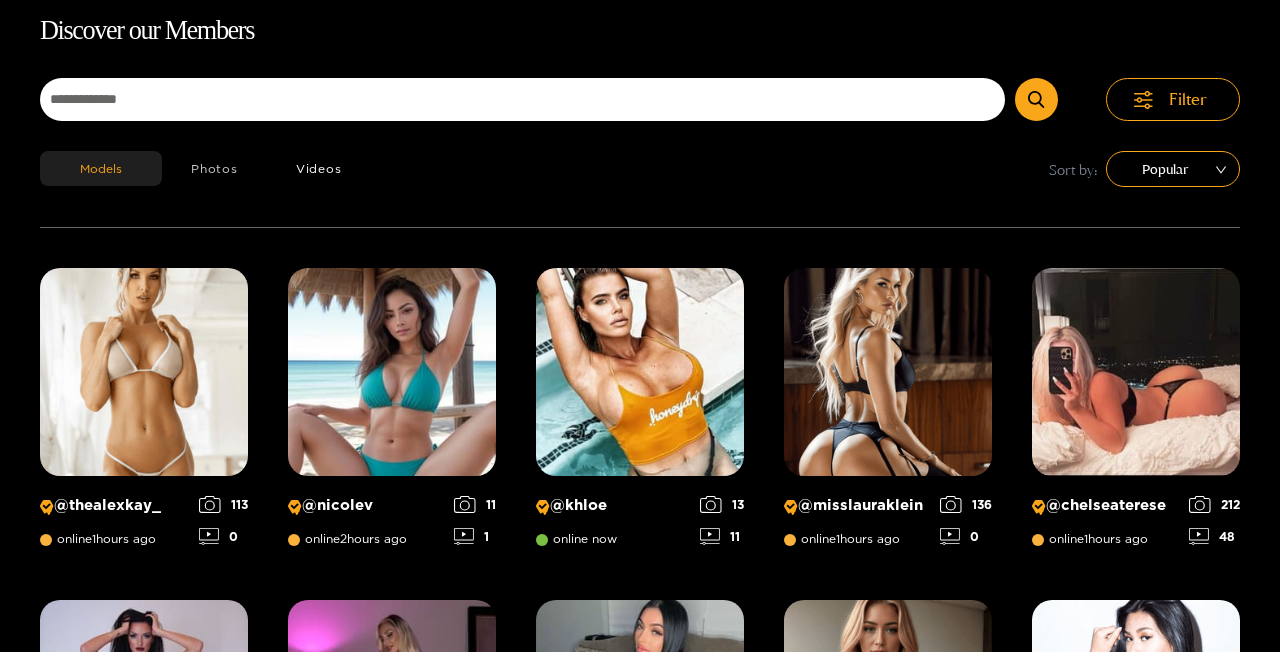 click on "Photos" at bounding box center [214, 168] 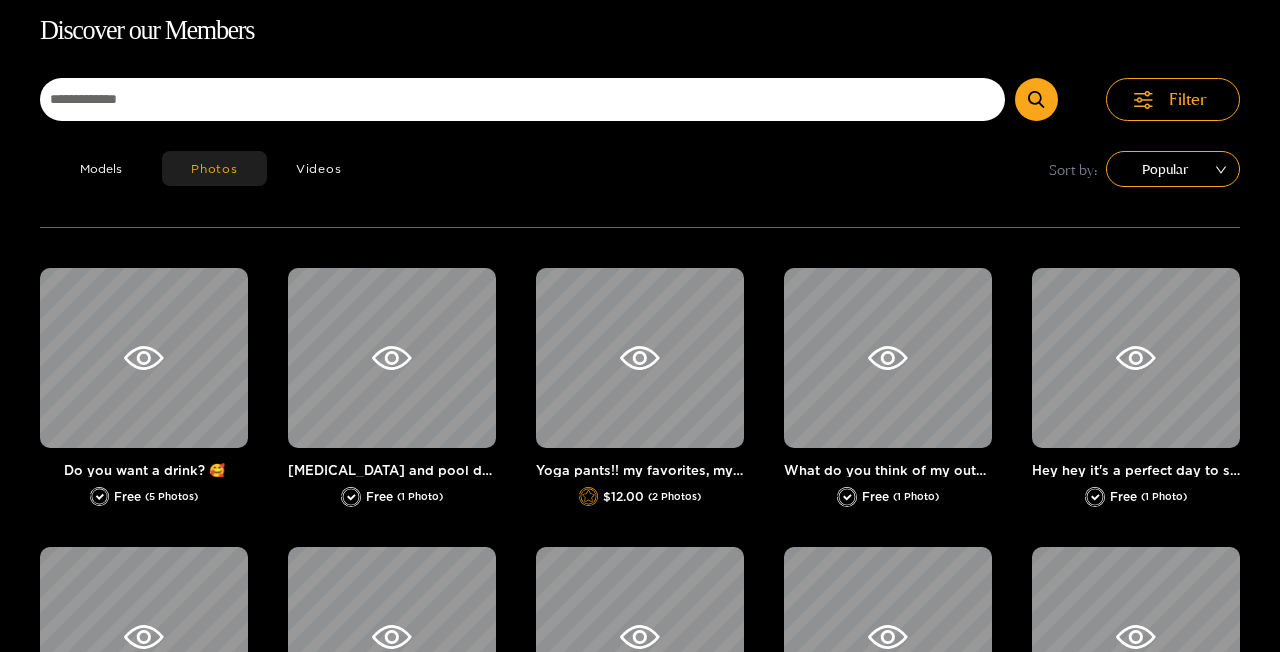 click on "Models Photos Videos Sort by:  Popular" at bounding box center [640, 189] 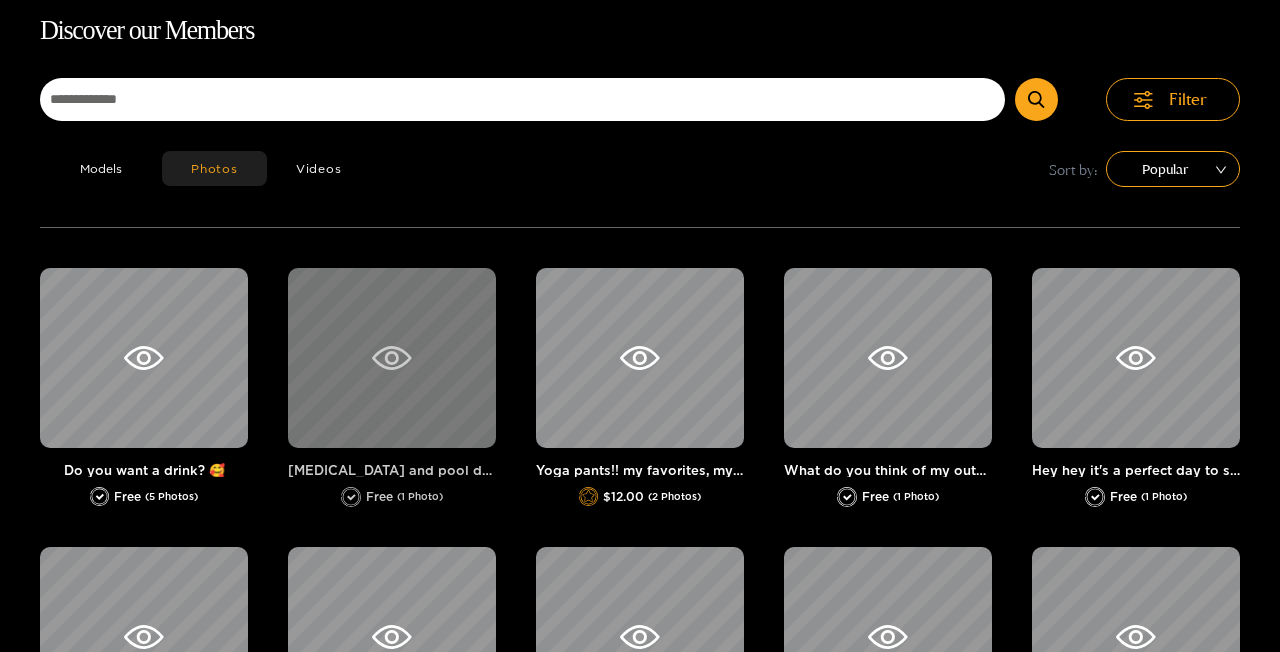click at bounding box center (392, 358) 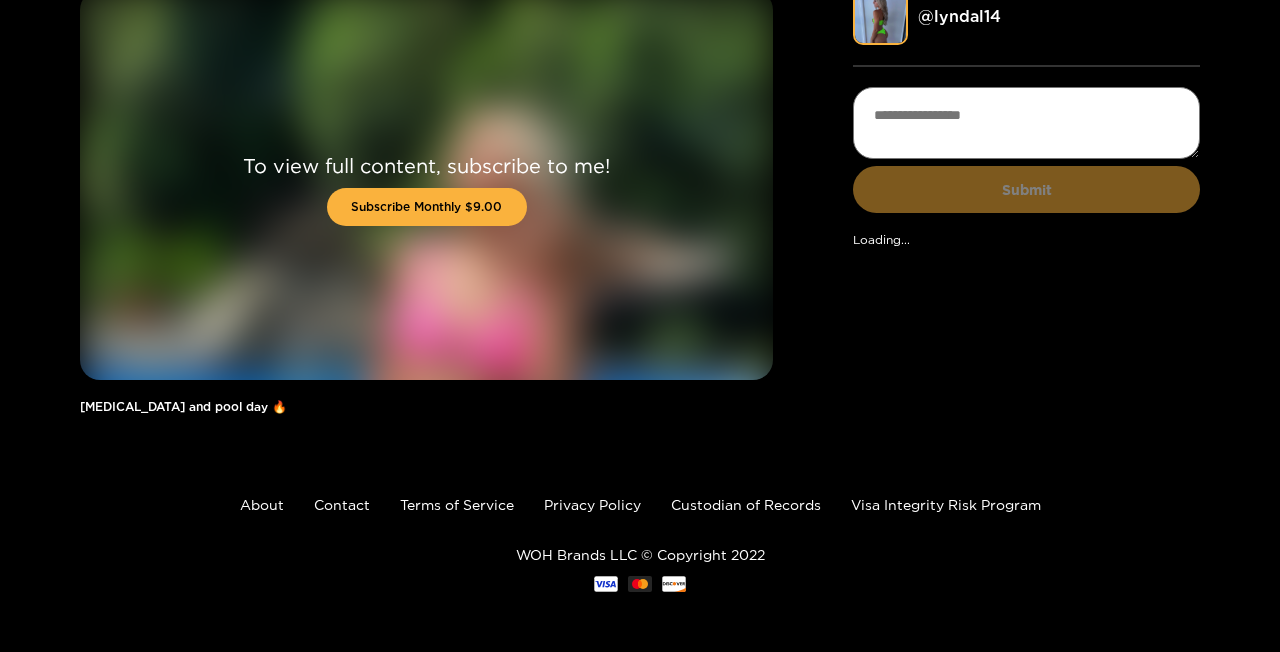 scroll, scrollTop: 92, scrollLeft: 0, axis: vertical 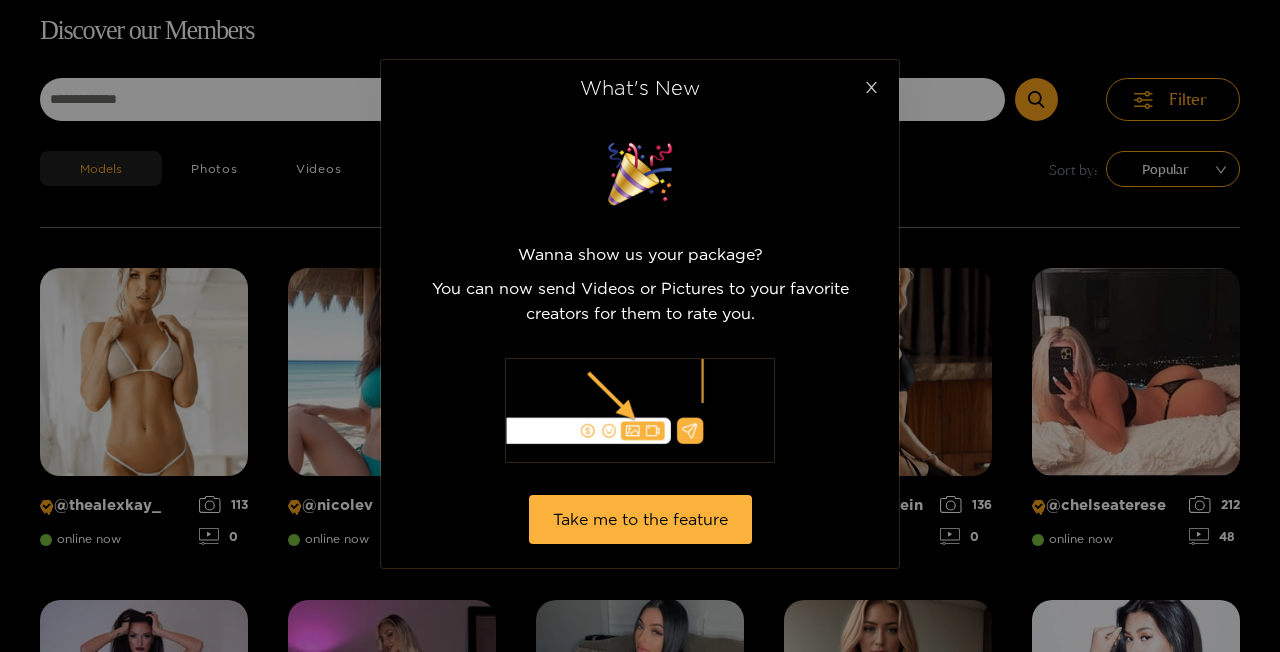 click at bounding box center [871, 88] 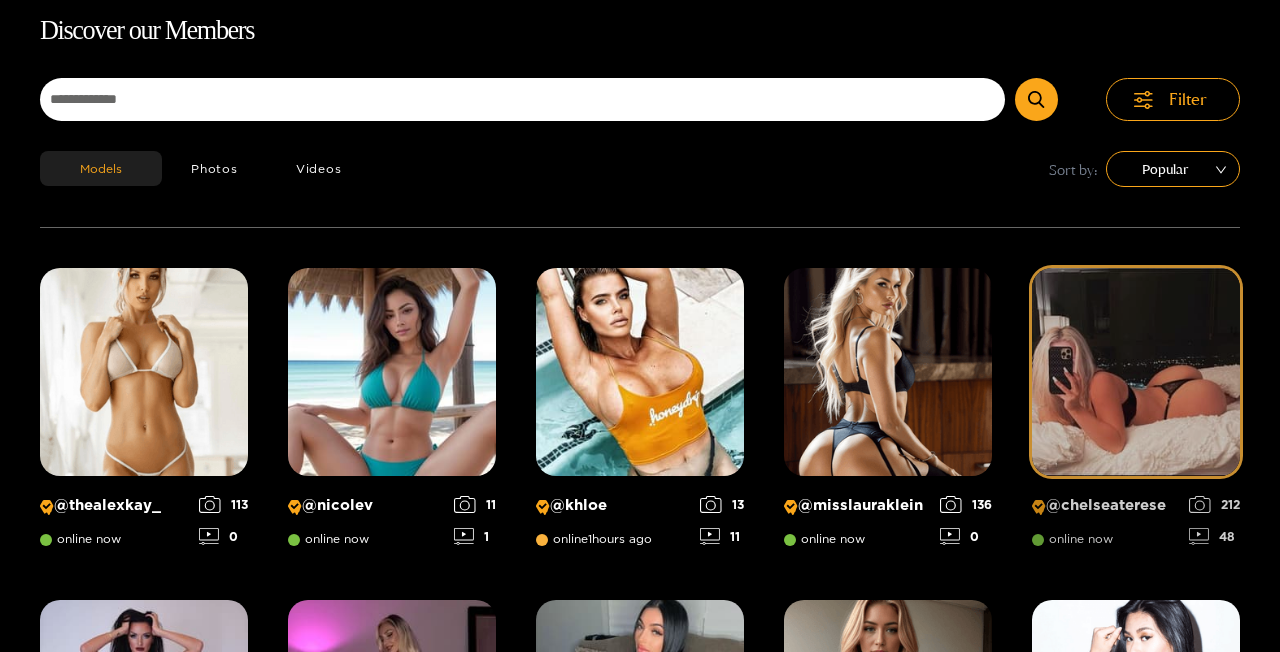 click at bounding box center (1136, 372) 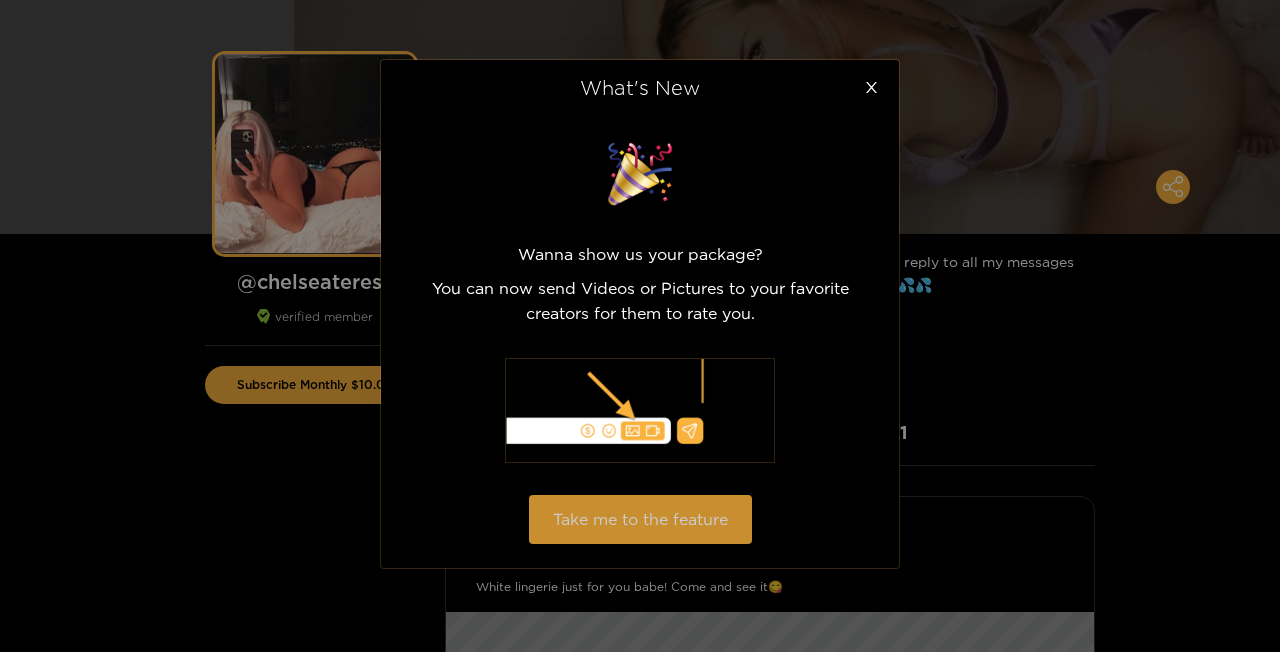 click on "Take me to the feature" at bounding box center [640, 519] 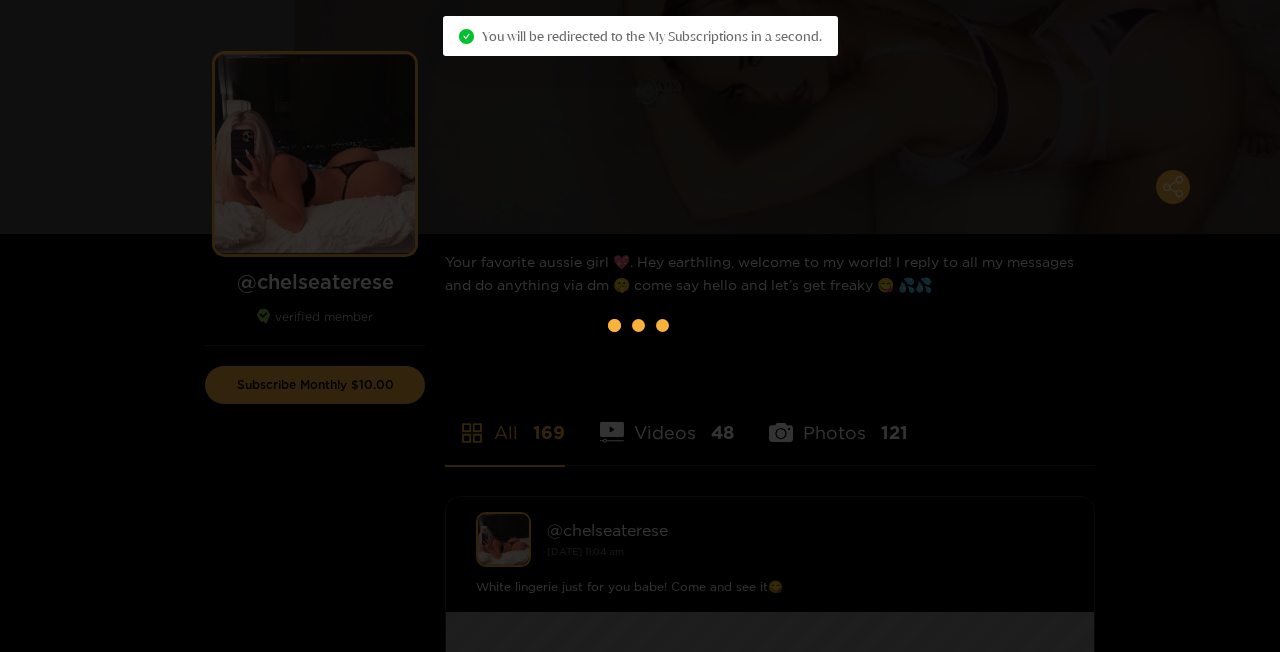scroll, scrollTop: 0, scrollLeft: 0, axis: both 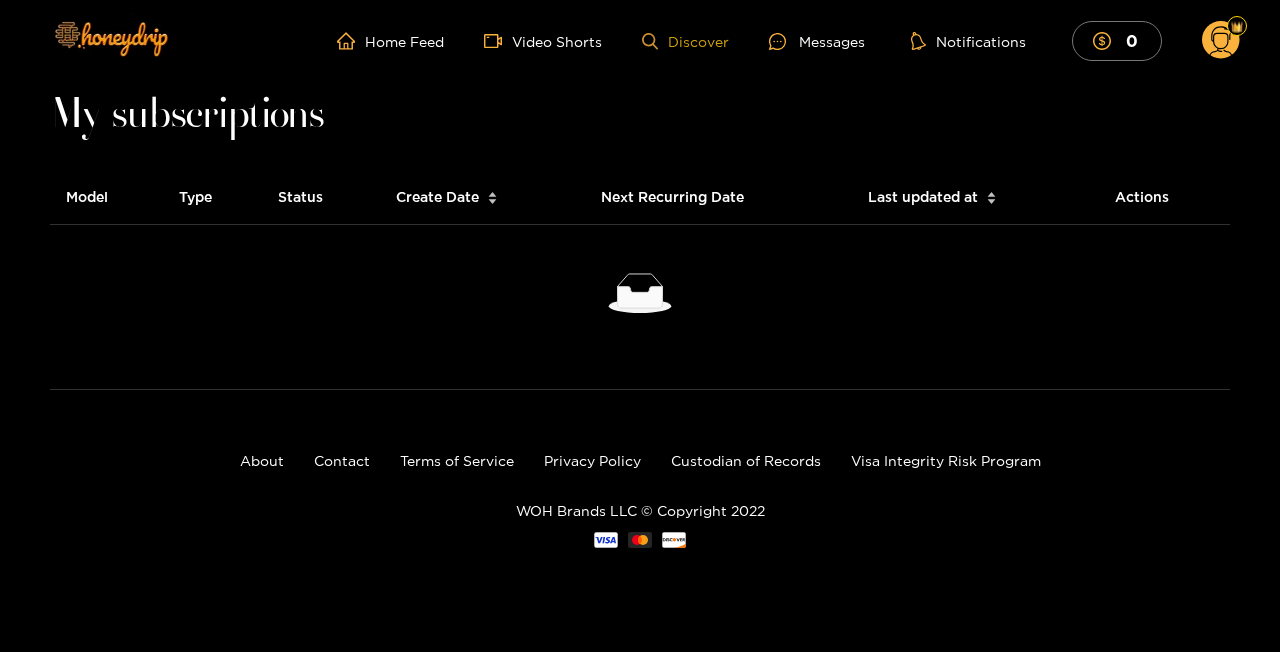 click on "Discover" at bounding box center [685, 41] 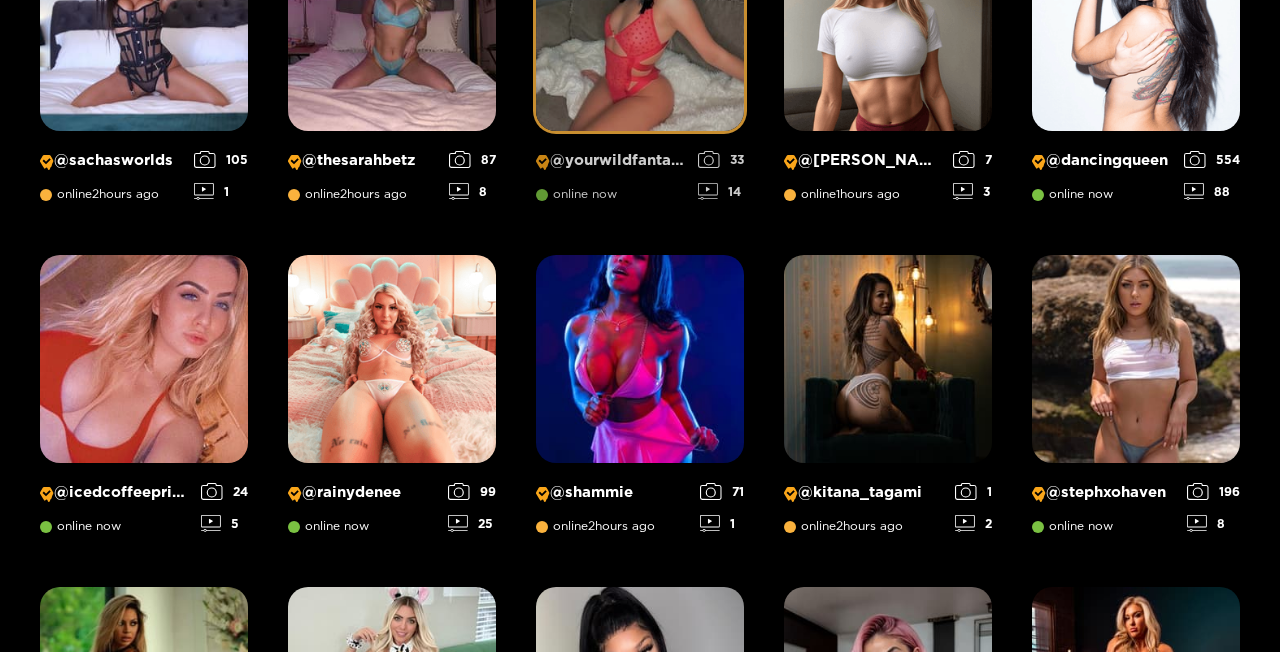 scroll, scrollTop: 812, scrollLeft: 0, axis: vertical 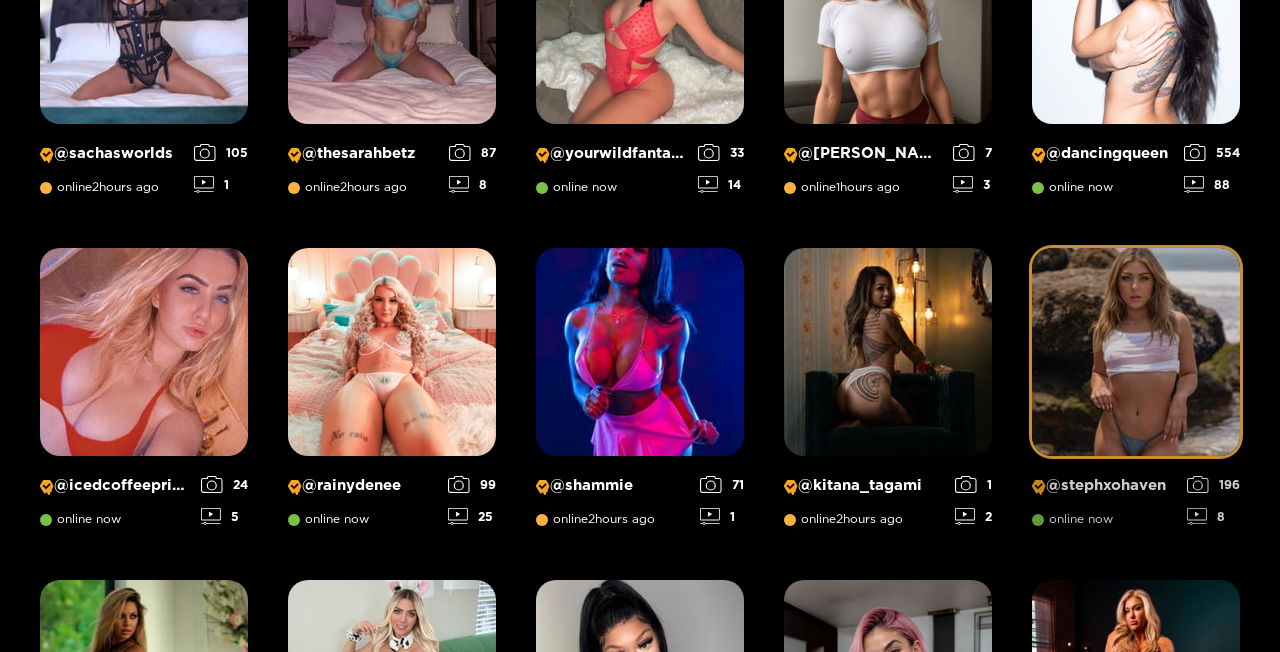 click at bounding box center [1136, 352] 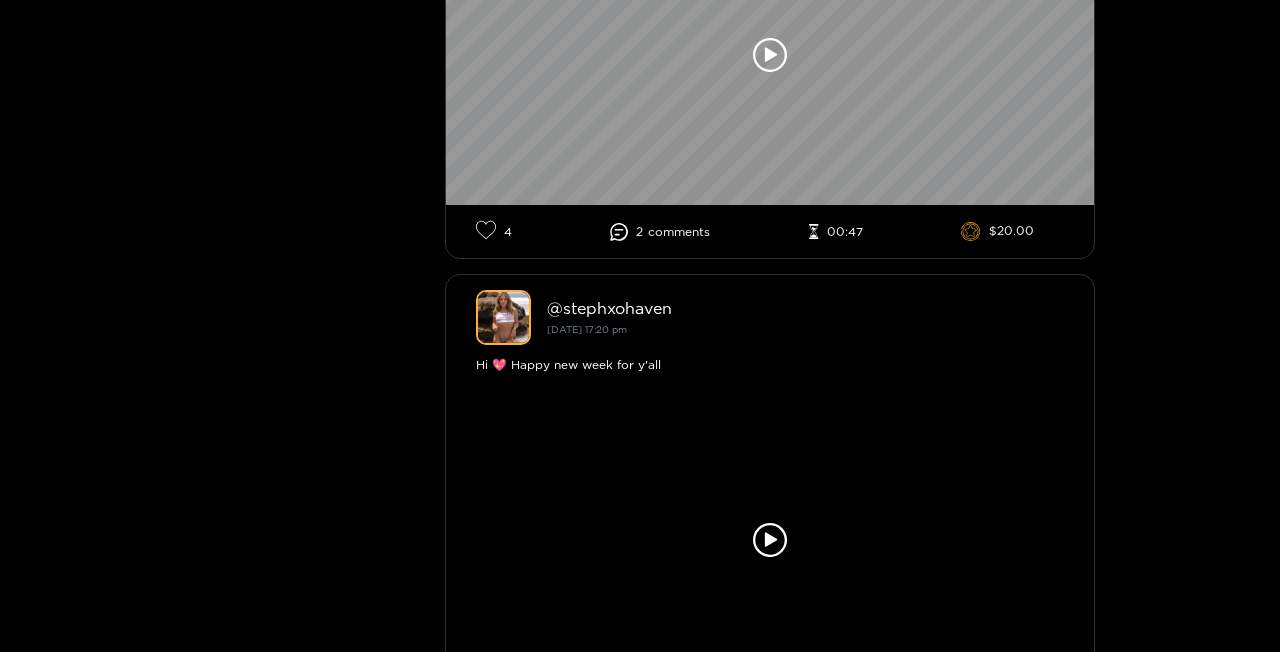 scroll, scrollTop: 300, scrollLeft: 0, axis: vertical 